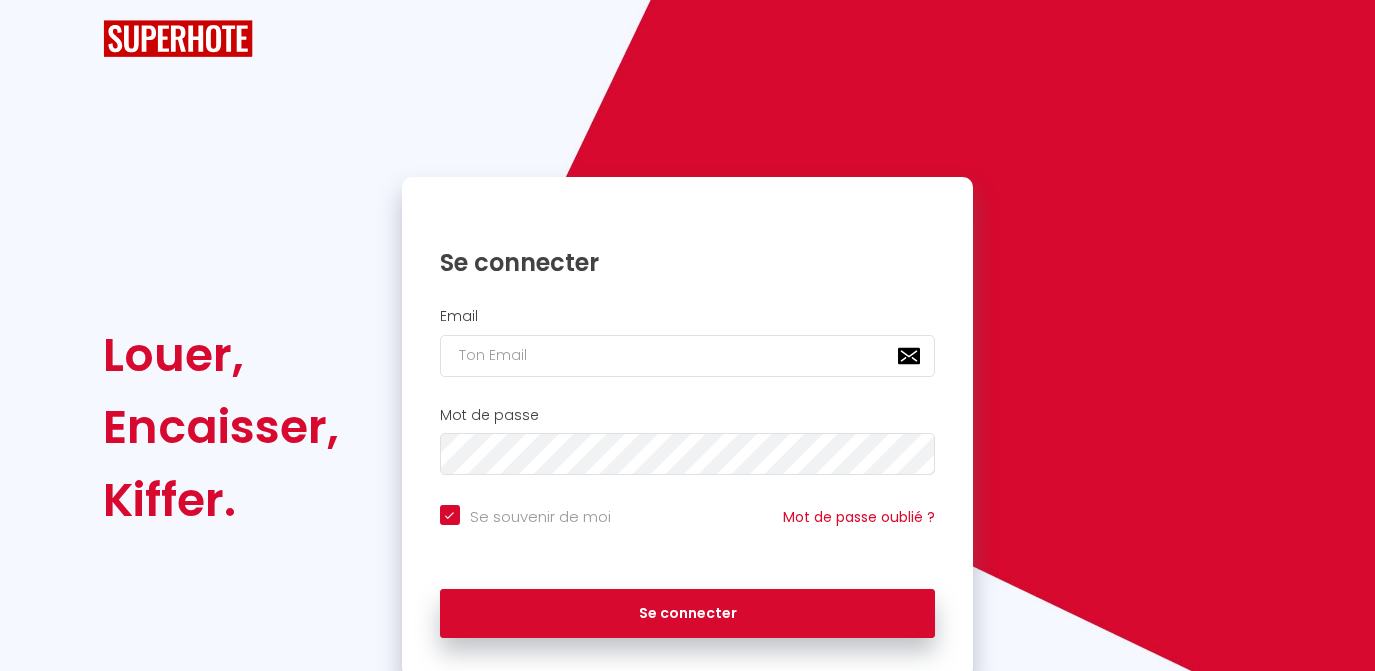 scroll, scrollTop: 0, scrollLeft: 0, axis: both 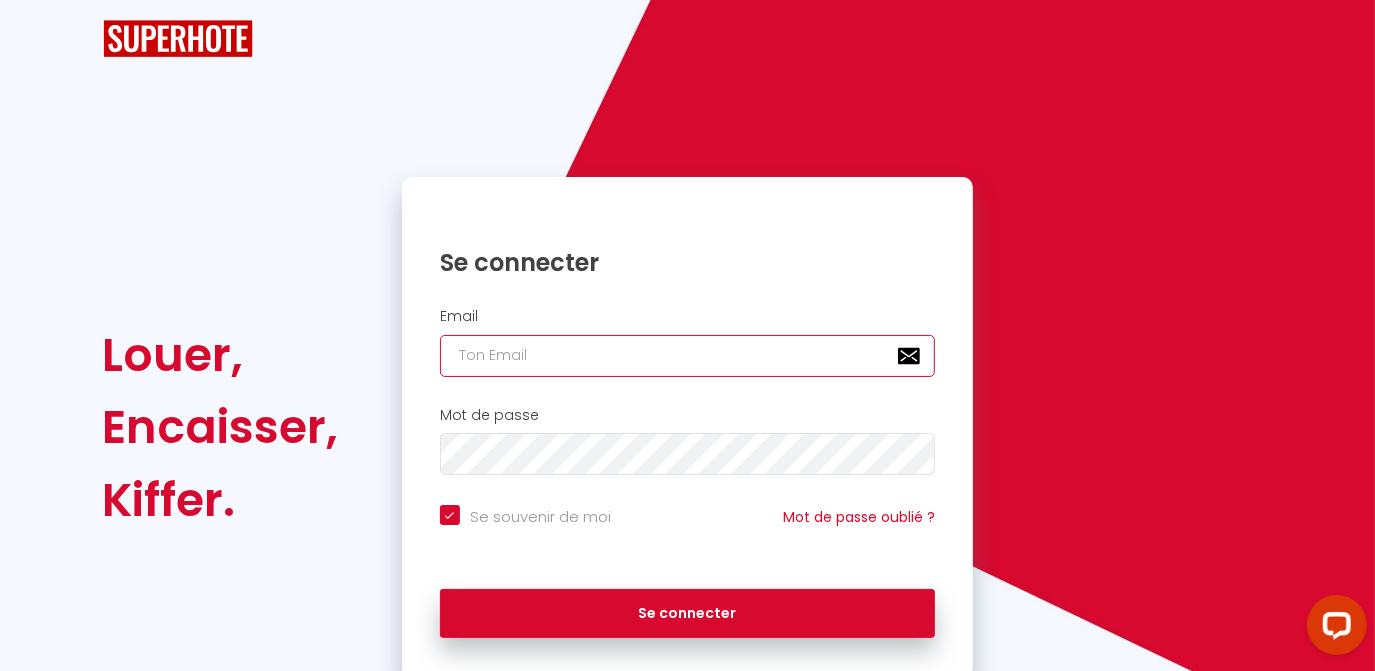 type on "[EMAIL_ADDRESS][DOMAIN_NAME]" 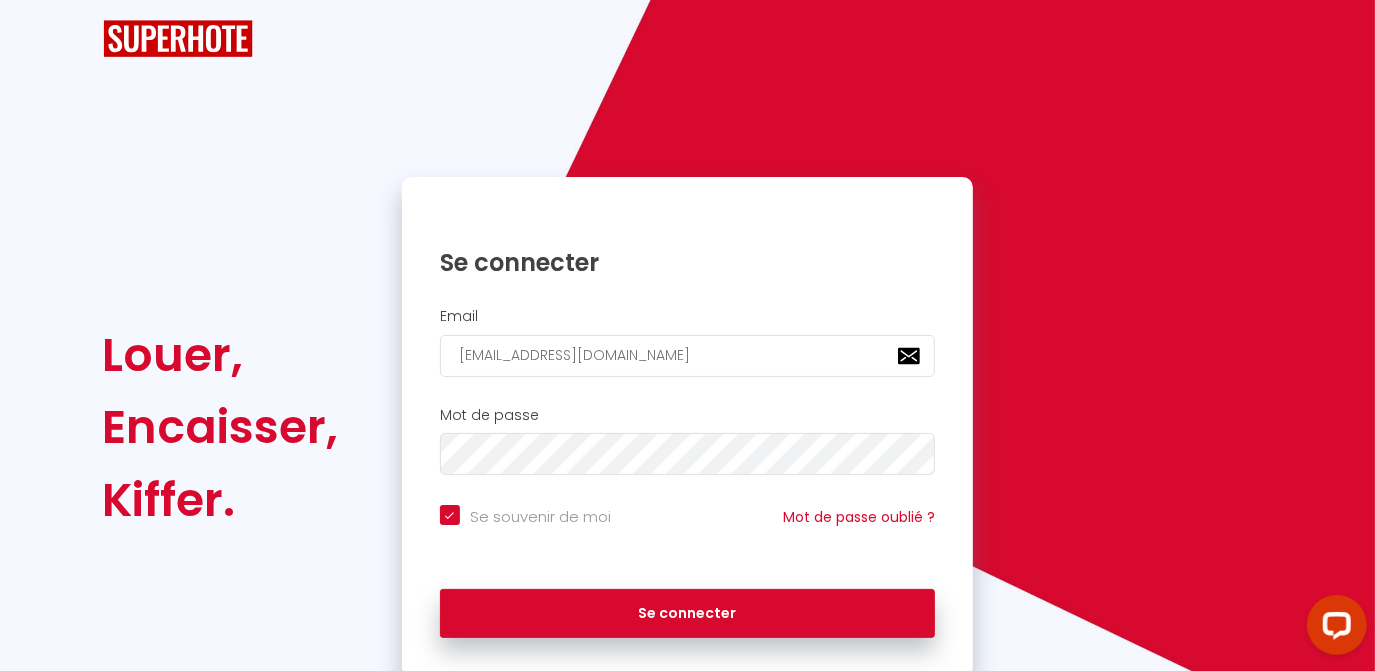 checkbox on "true" 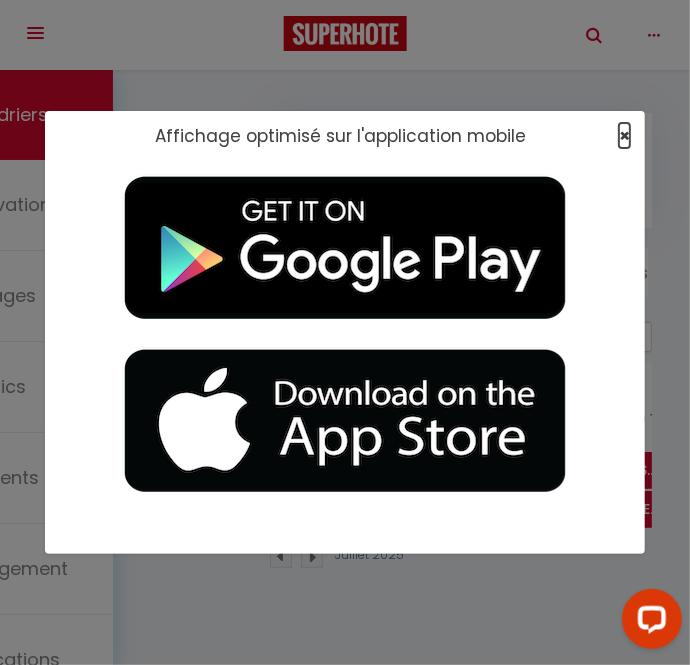 click on "×" at bounding box center [624, 135] 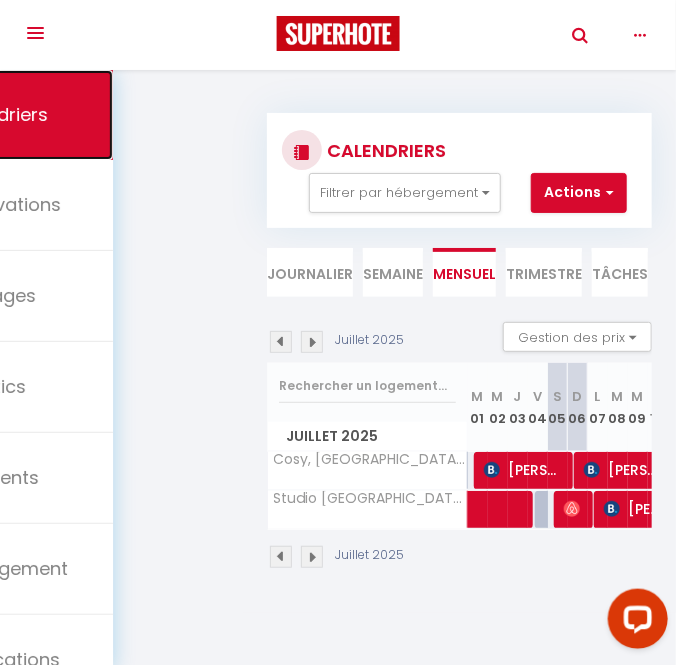 click on "Calendriers" at bounding box center [-4, 114] 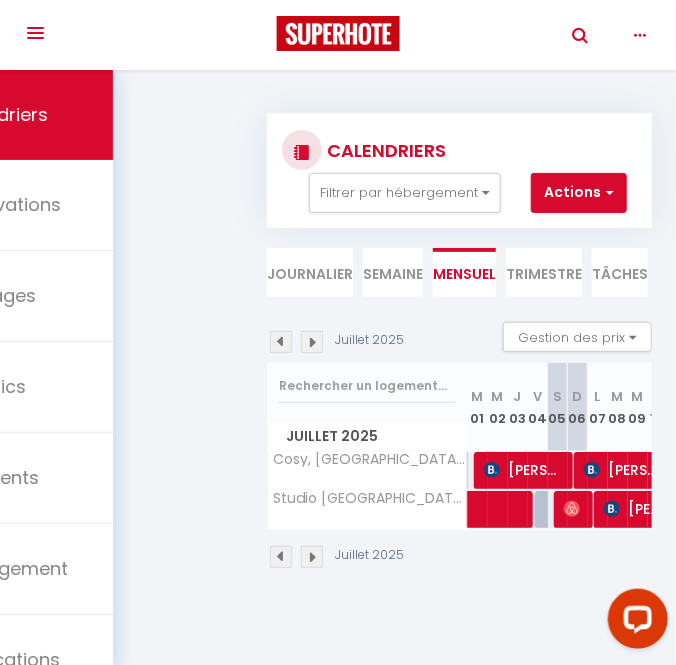 click at bounding box center (281, 557) 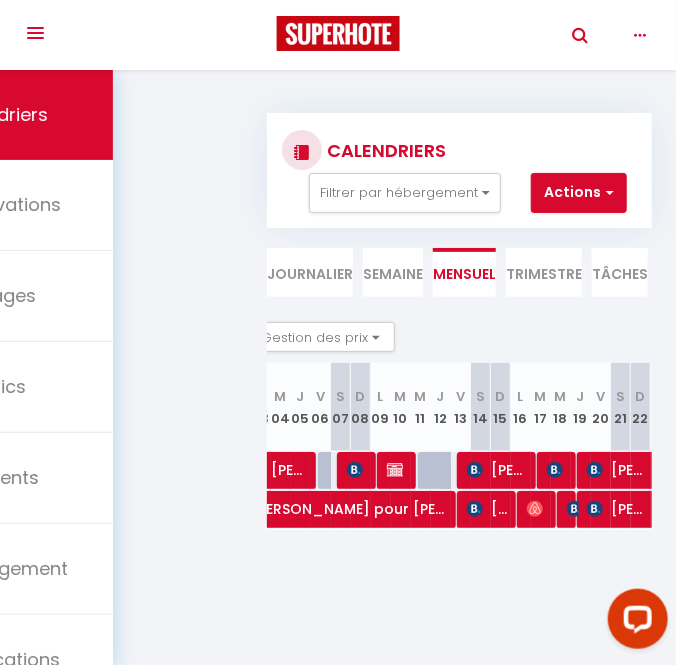 scroll, scrollTop: 0, scrollLeft: 133, axis: horizontal 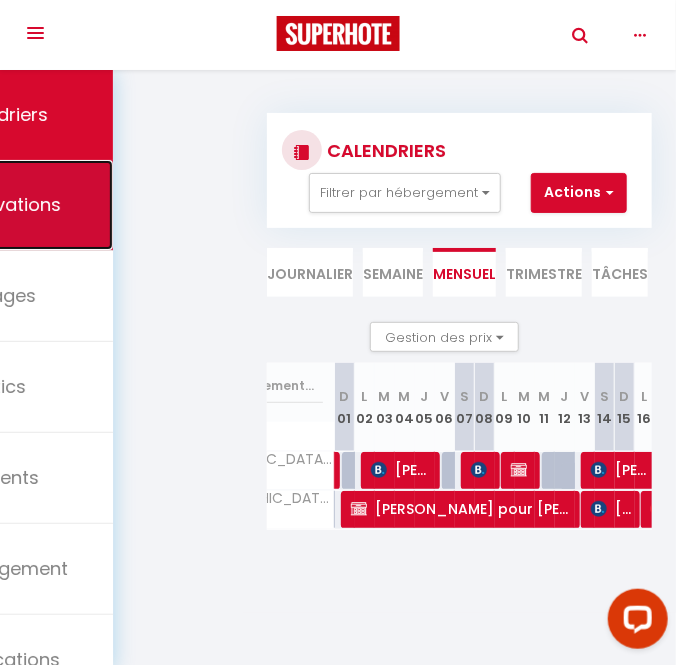 click on "Réservations" at bounding box center [3, 204] 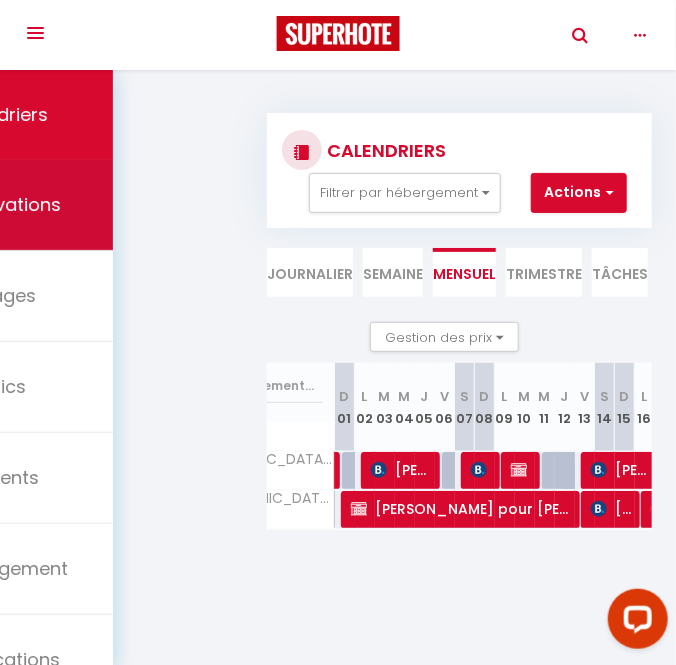 select on "not_cancelled" 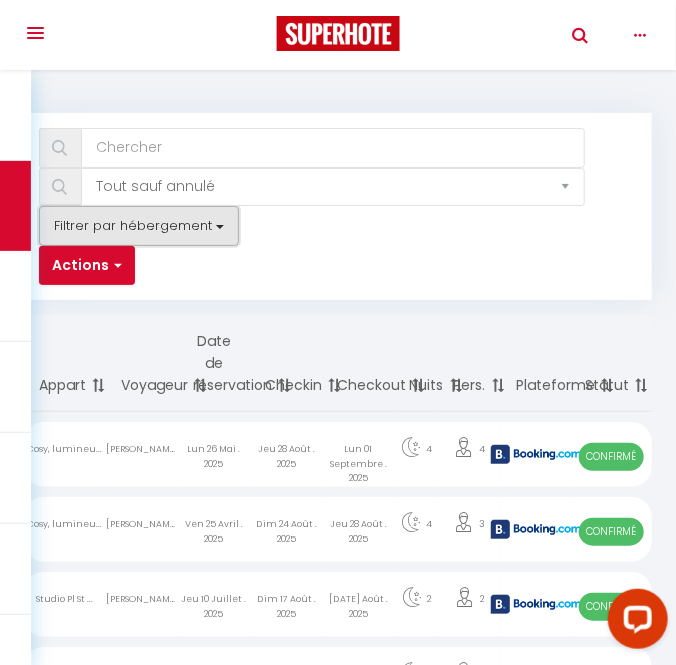 click on "Filtrer par hébergement" at bounding box center (139, 226) 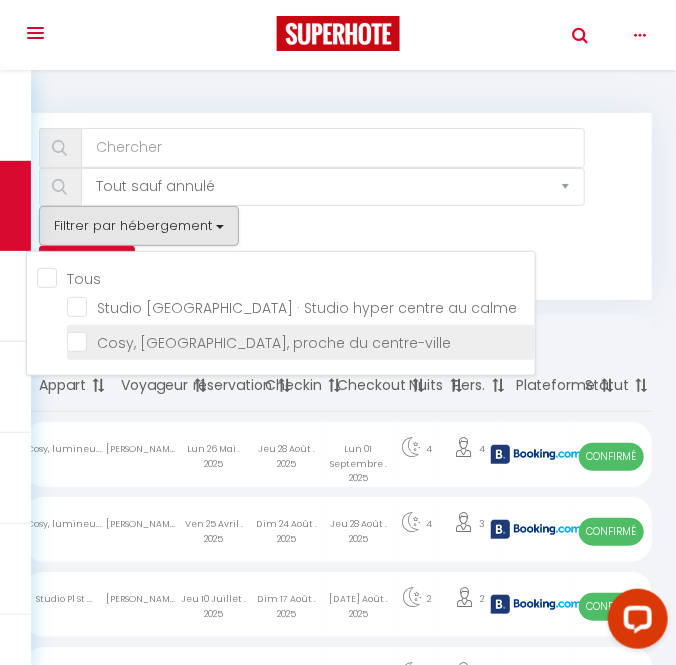 click on "Cosy, [GEOGRAPHIC_DATA], proche du centre-ville" at bounding box center (301, 341) 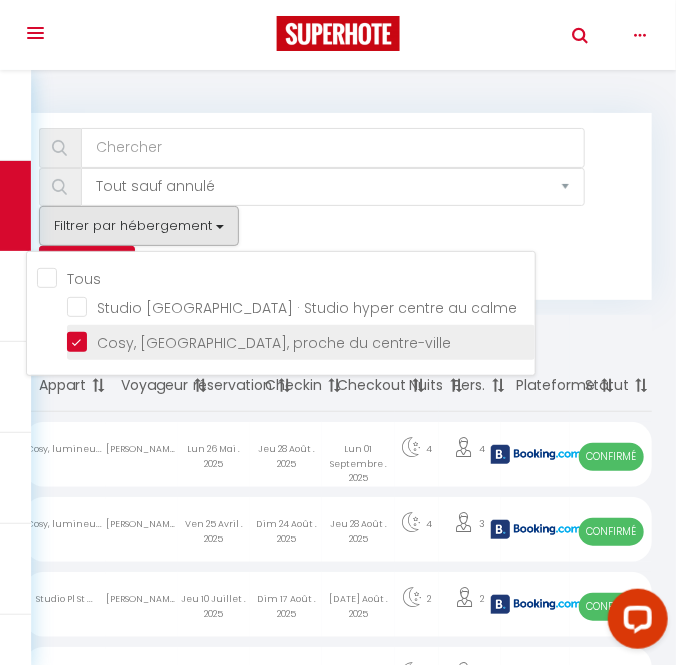 checkbox on "false" 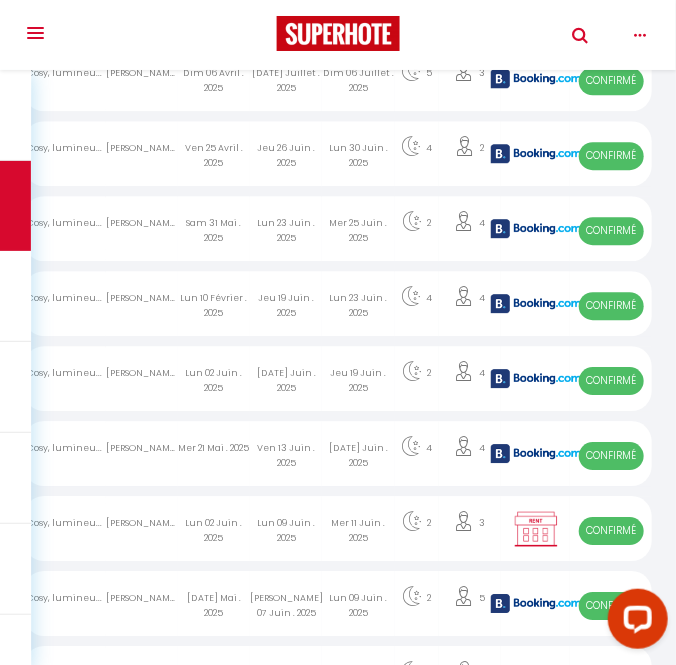 scroll, scrollTop: 1272, scrollLeft: 0, axis: vertical 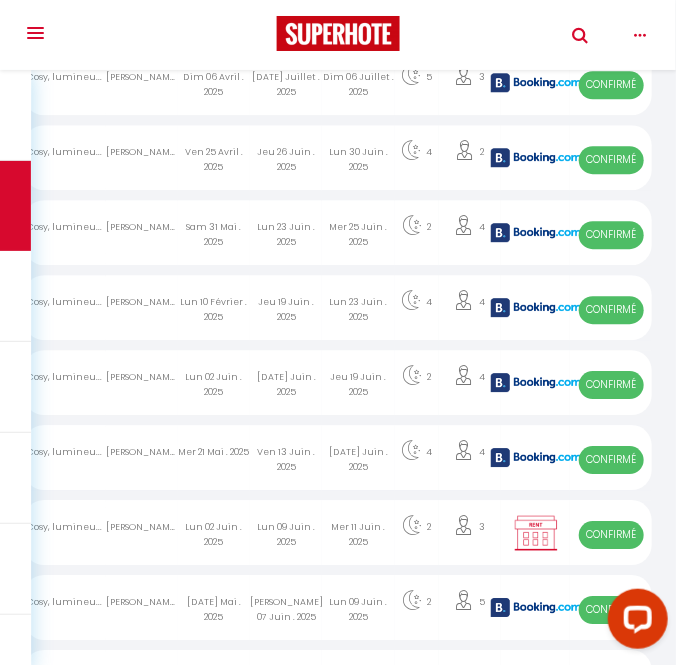 click at bounding box center (536, 457) 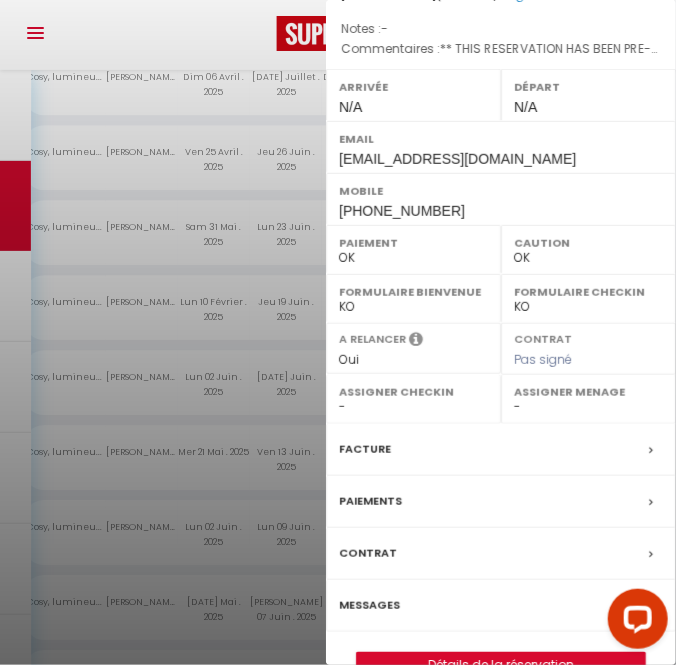 scroll, scrollTop: 345, scrollLeft: 0, axis: vertical 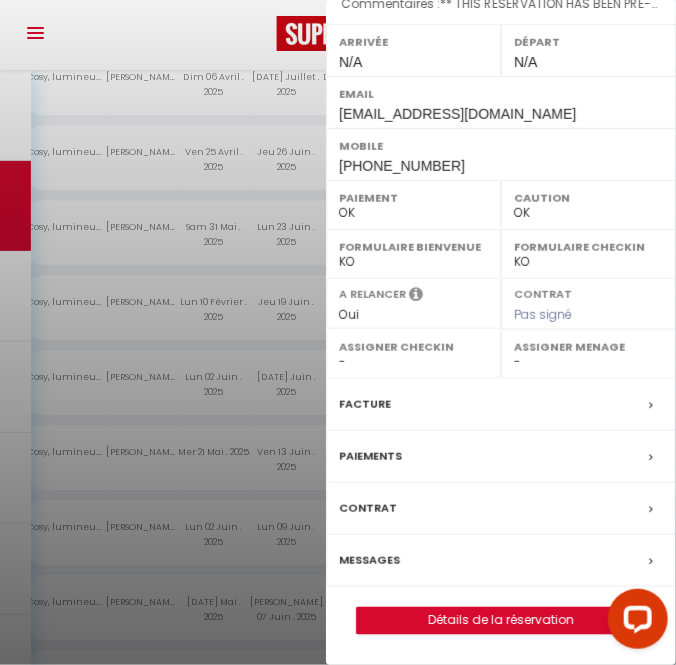 click on "Facture" at bounding box center [365, 404] 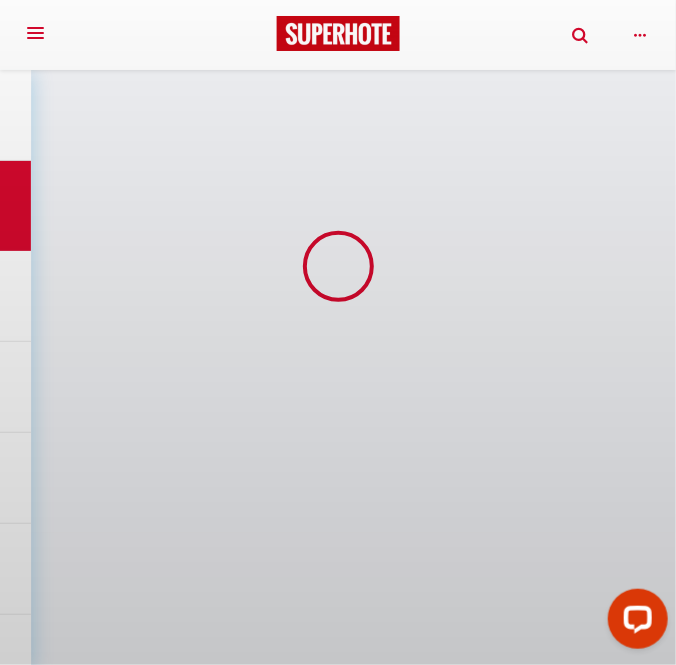 scroll, scrollTop: 0, scrollLeft: 0, axis: both 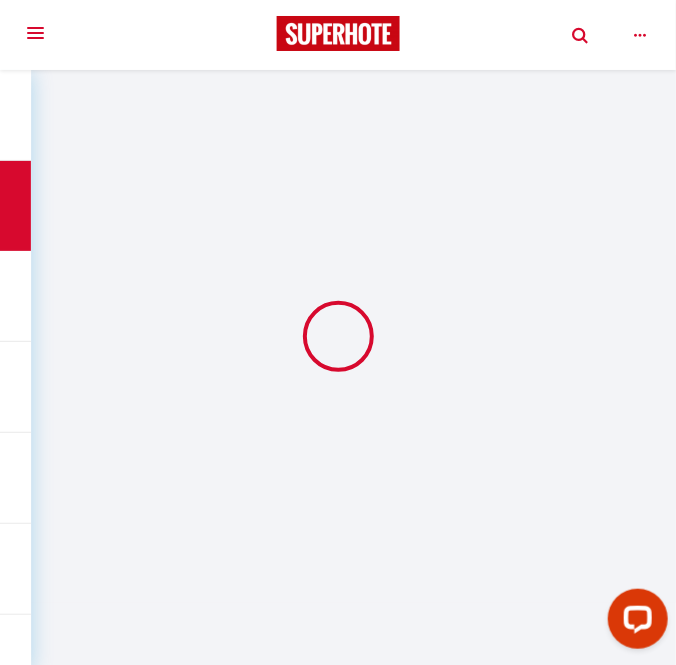 select on "cleaning" 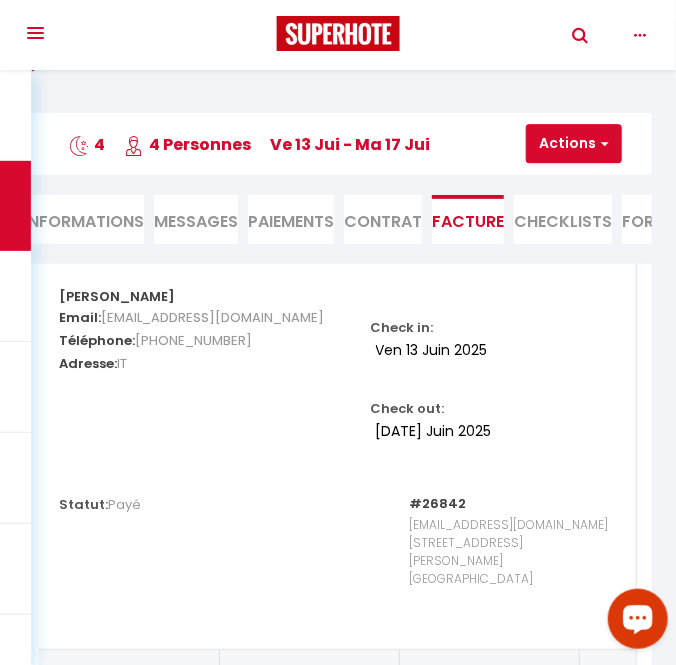 scroll, scrollTop: 90, scrollLeft: 0, axis: vertical 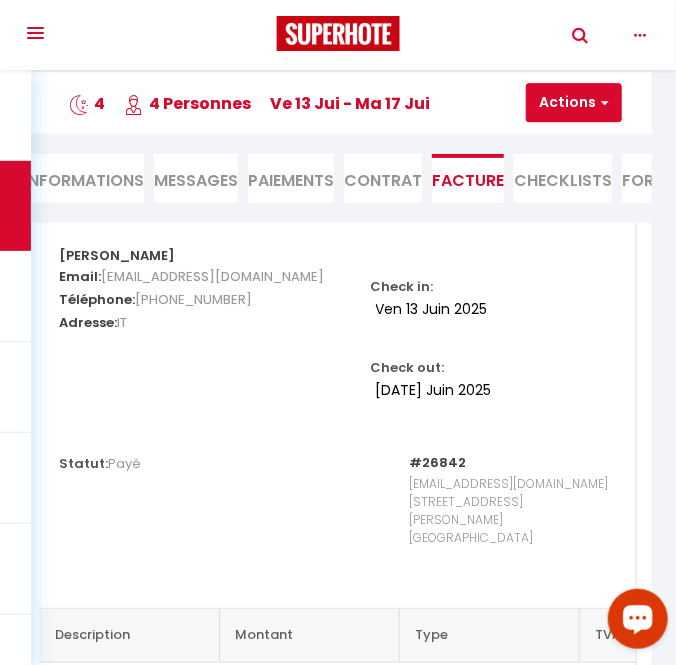 select on "not_cancelled" 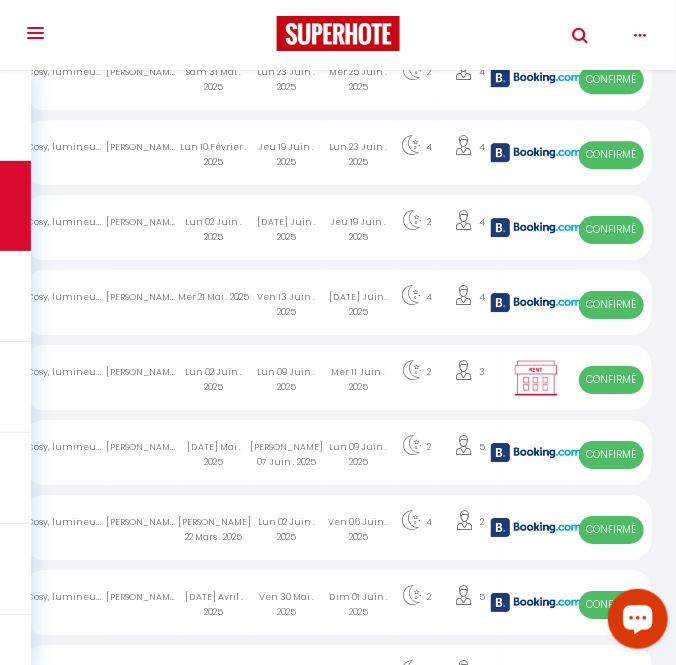 scroll, scrollTop: 1336, scrollLeft: 0, axis: vertical 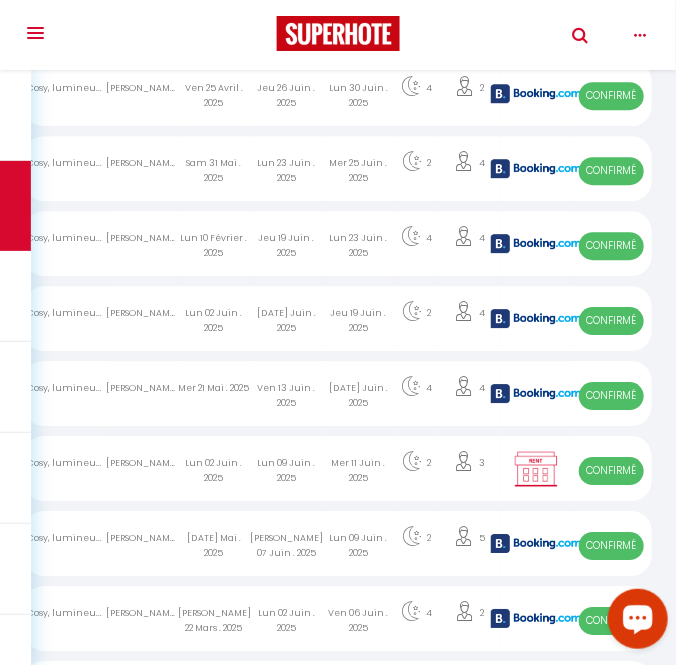 click on "Jeu 19 Juin . 2025" at bounding box center [358, 318] 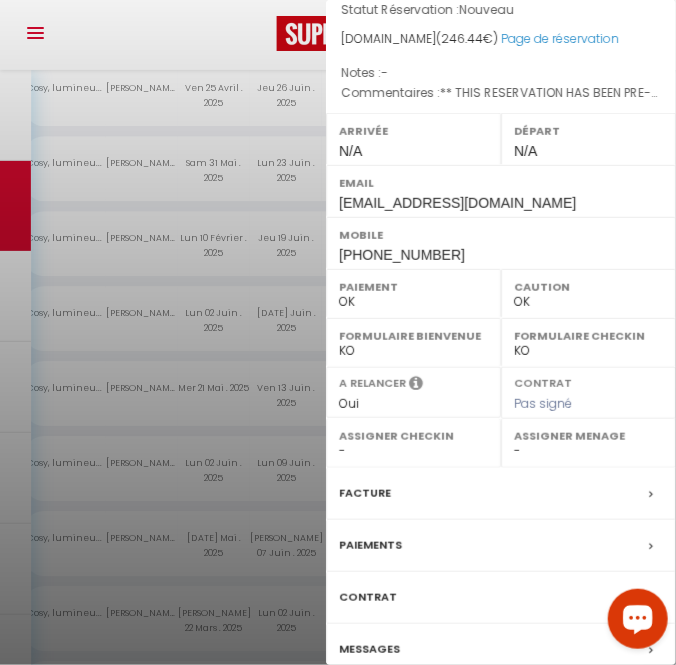 scroll, scrollTop: 272, scrollLeft: 0, axis: vertical 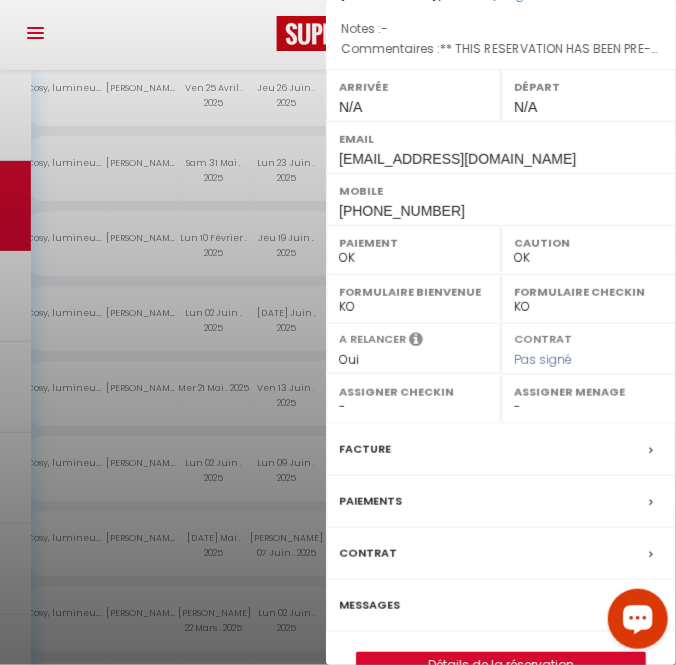 click on "Facture" at bounding box center (365, 449) 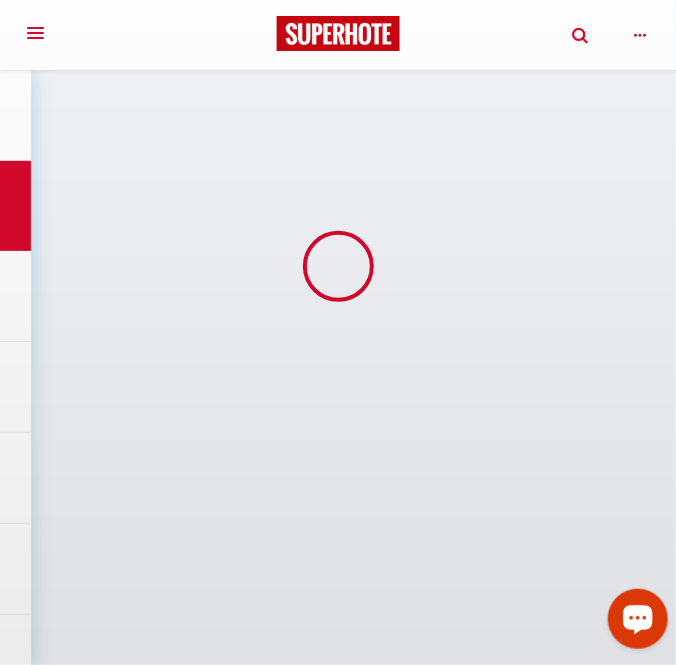 scroll, scrollTop: 0, scrollLeft: 0, axis: both 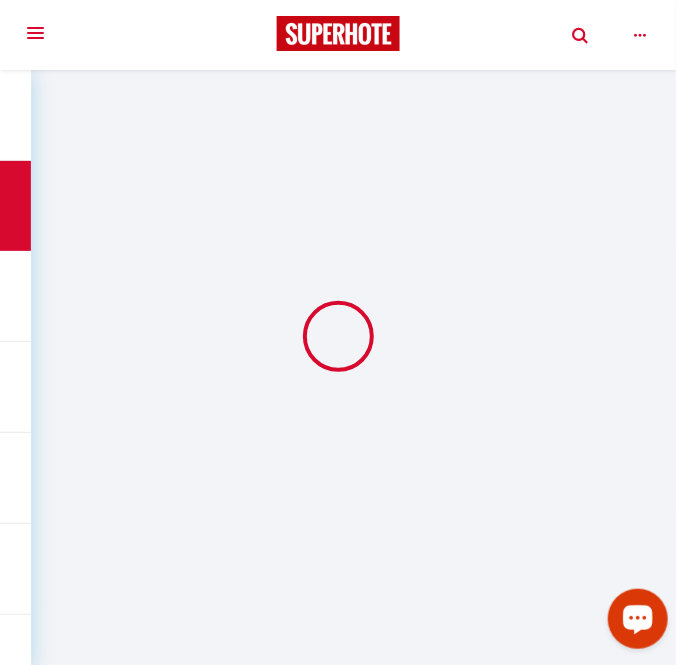 select on "cleaning" 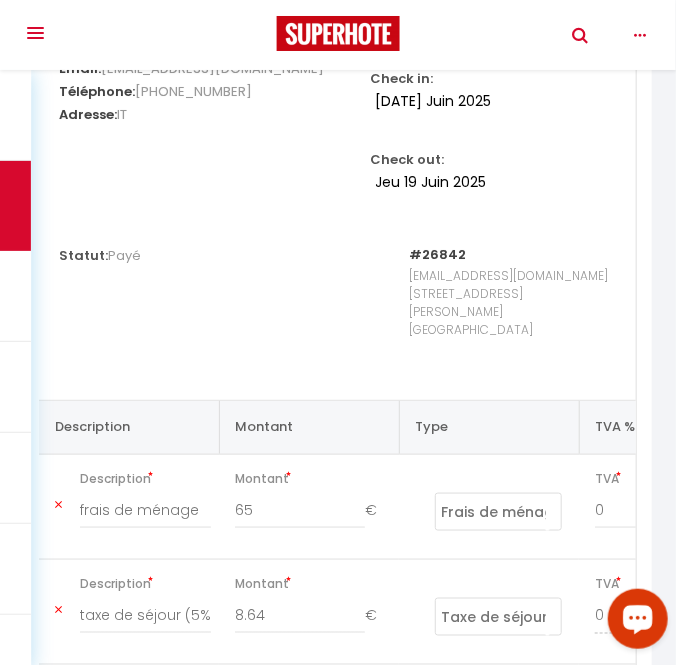 scroll, scrollTop: 0, scrollLeft: 0, axis: both 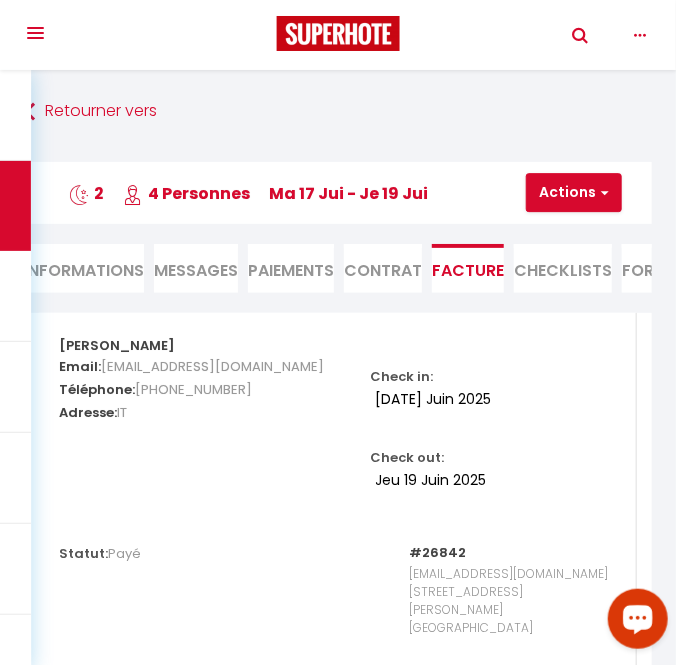 select on "not_cancelled" 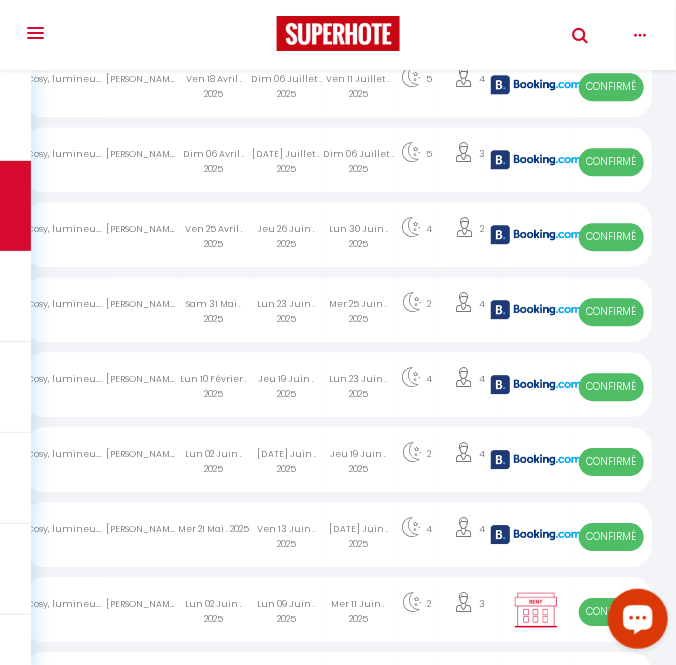 scroll, scrollTop: 1154, scrollLeft: 0, axis: vertical 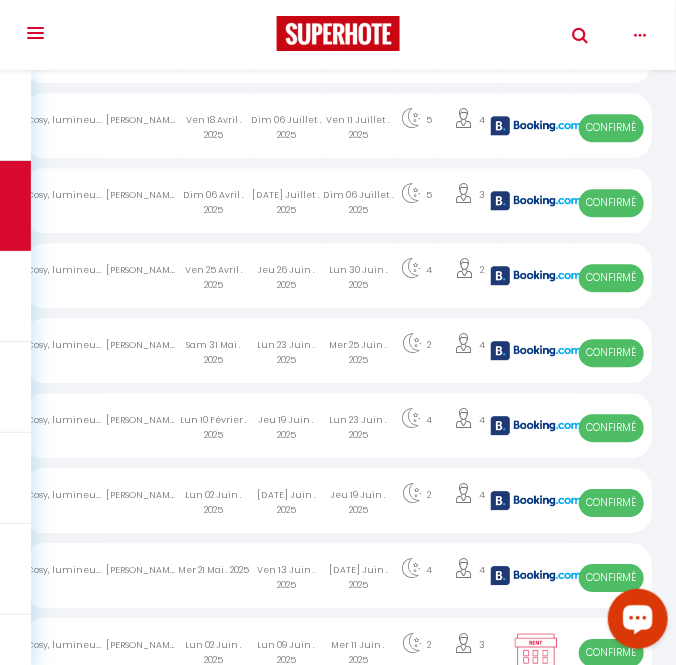 click at bounding box center [536, 425] 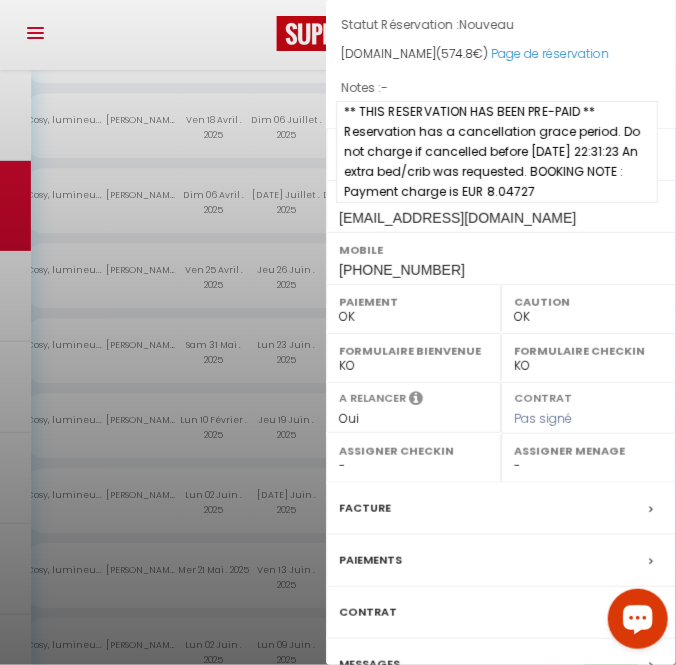 scroll, scrollTop: 272, scrollLeft: 0, axis: vertical 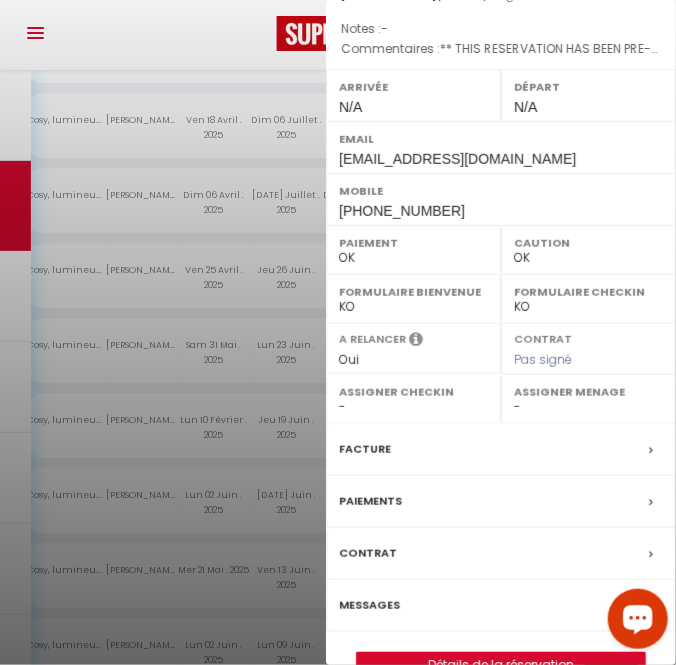 click on "Facture" at bounding box center [501, 450] 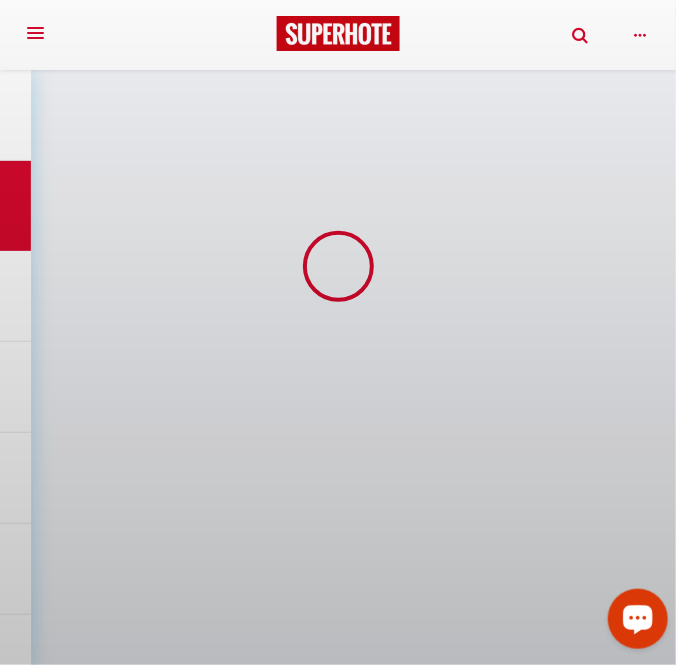 scroll, scrollTop: 0, scrollLeft: 0, axis: both 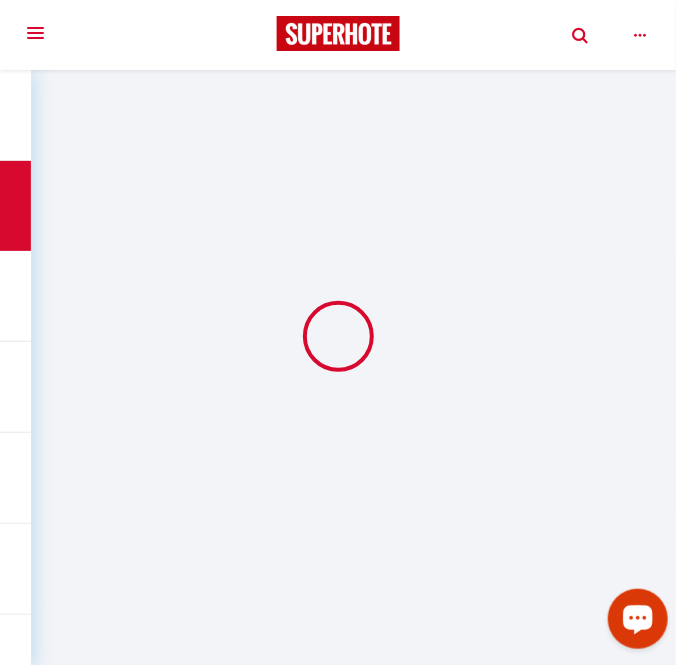 select 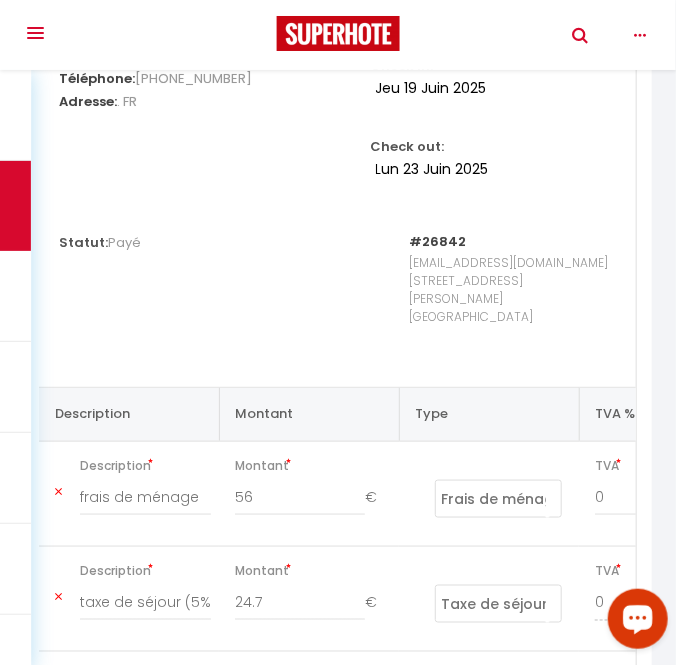 scroll, scrollTop: 90, scrollLeft: 0, axis: vertical 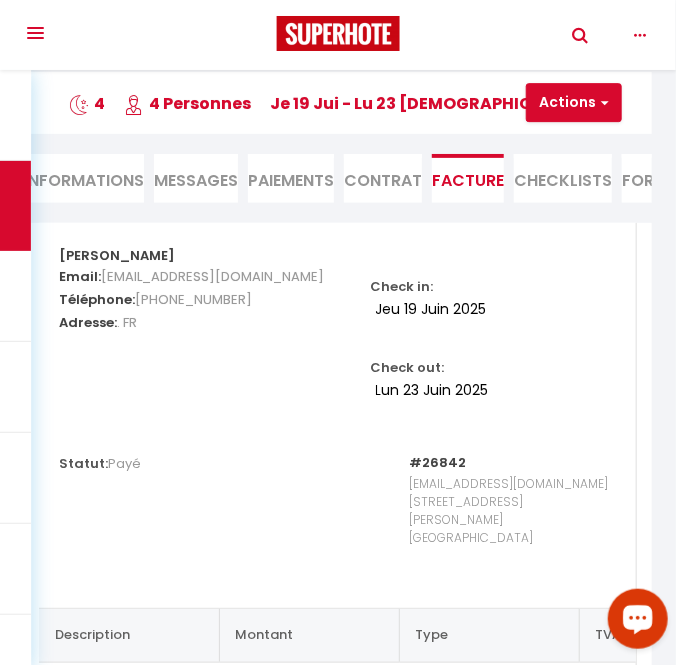 select on "not_cancelled" 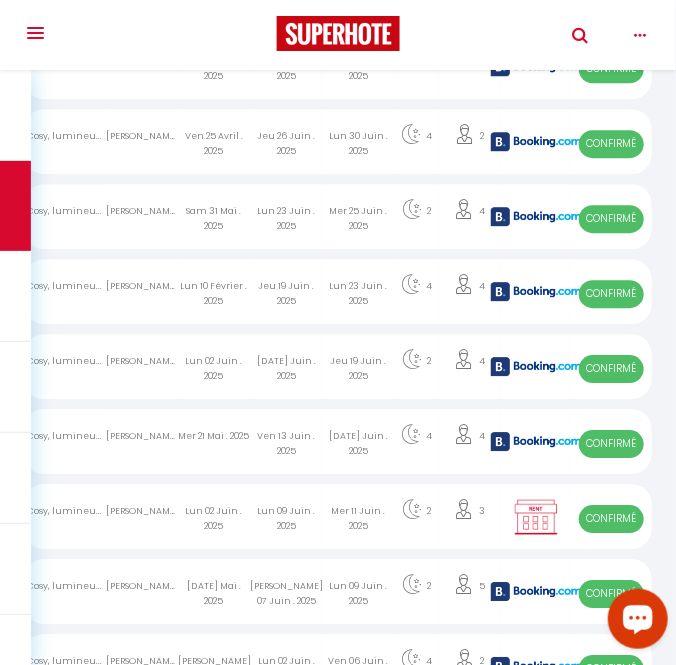 scroll, scrollTop: 1245, scrollLeft: 0, axis: vertical 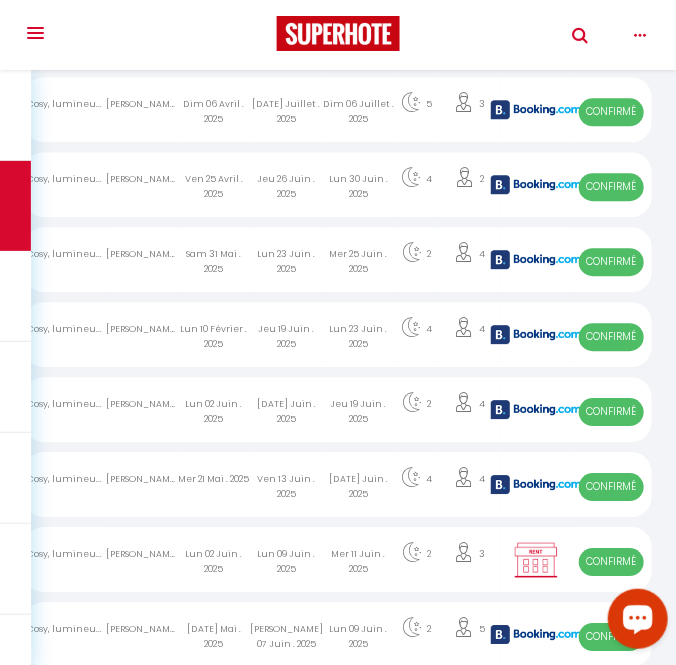click at bounding box center (536, 259) 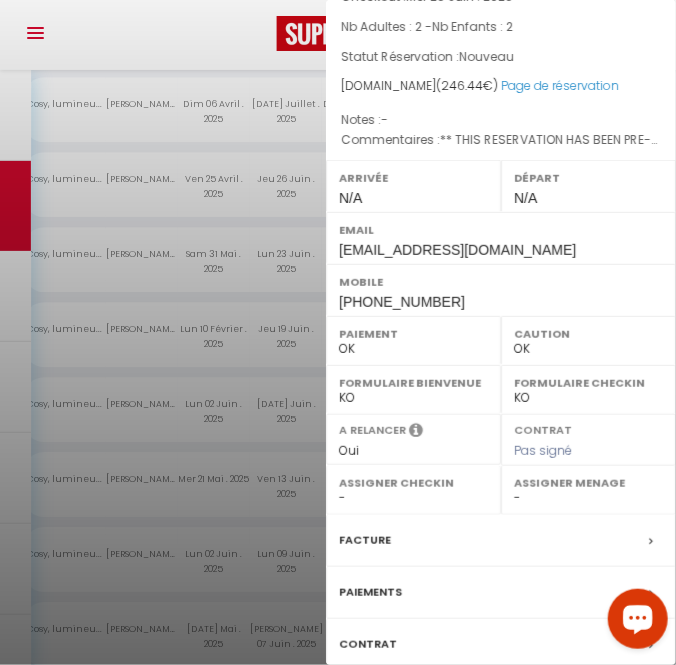scroll, scrollTop: 313, scrollLeft: 0, axis: vertical 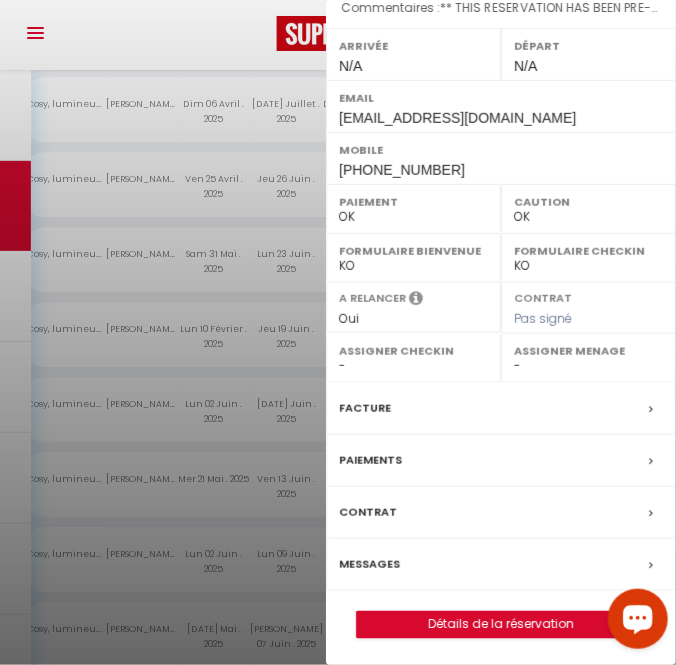 click on "Facture" at bounding box center [365, 408] 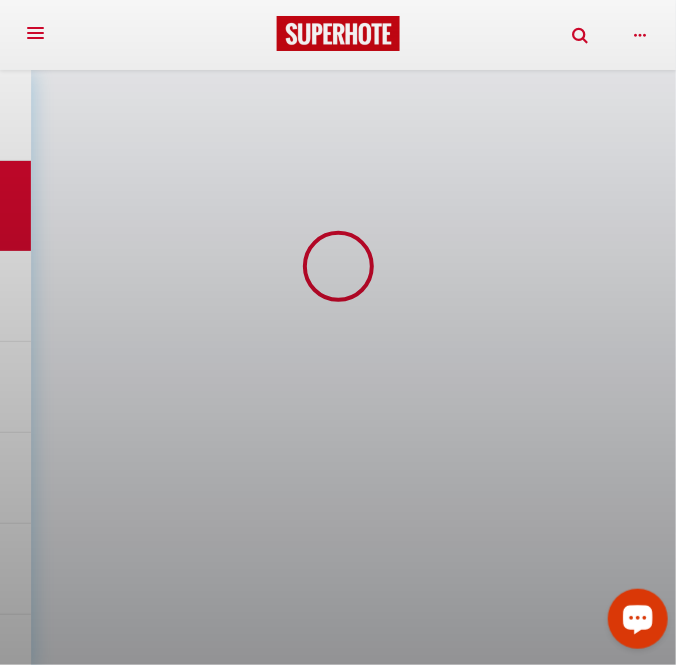 scroll, scrollTop: 0, scrollLeft: 0, axis: both 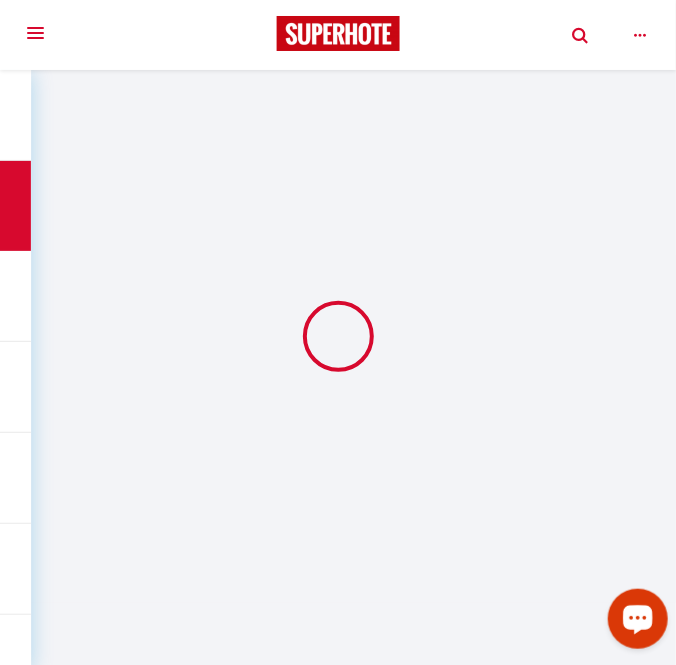 select 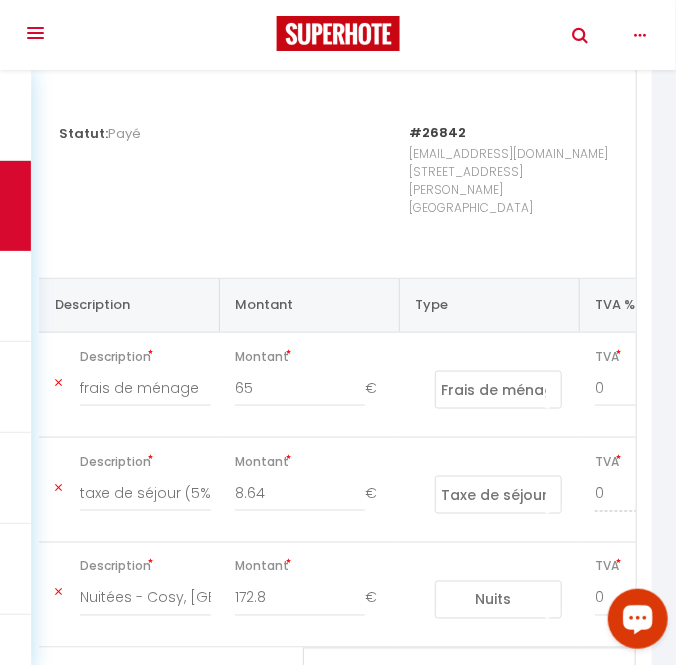 scroll, scrollTop: 545, scrollLeft: 0, axis: vertical 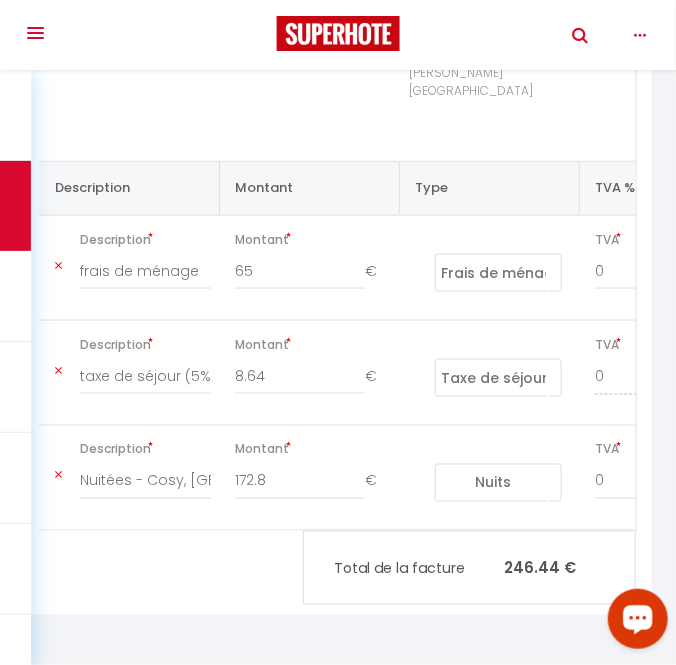 select on "not_cancelled" 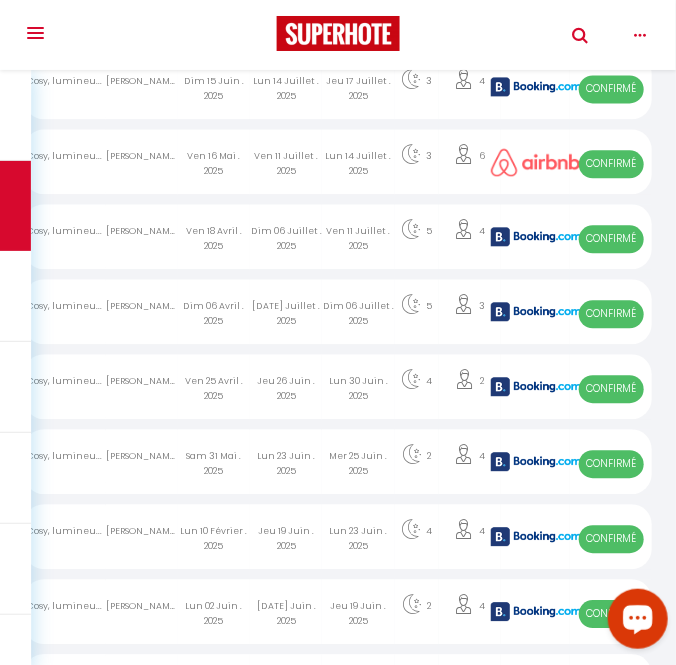 scroll, scrollTop: 1154, scrollLeft: 0, axis: vertical 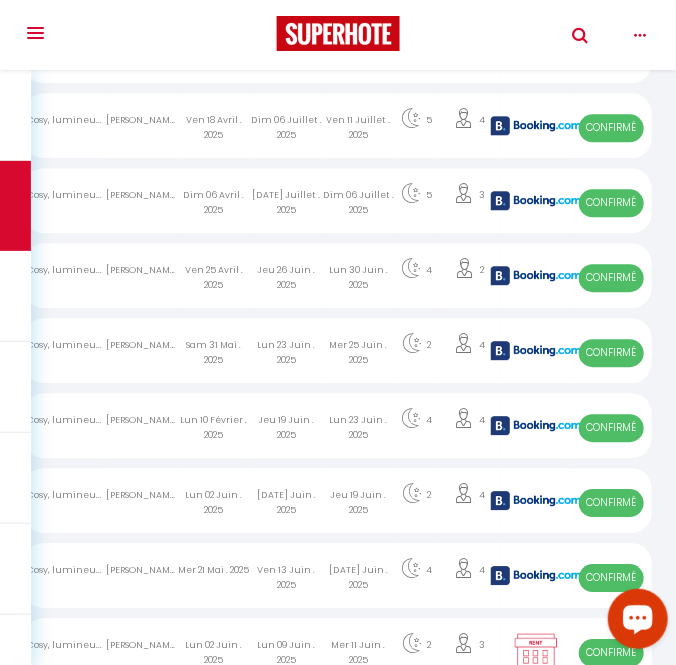 click at bounding box center [536, 275] 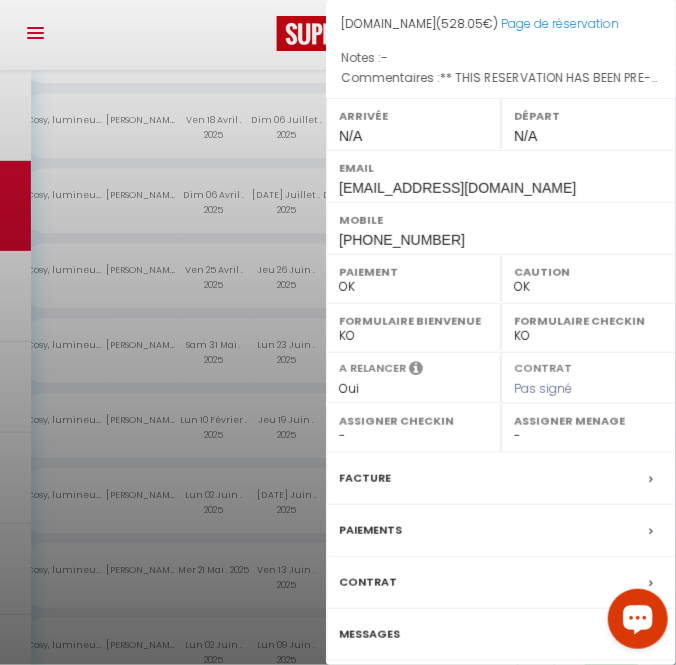 scroll, scrollTop: 313, scrollLeft: 0, axis: vertical 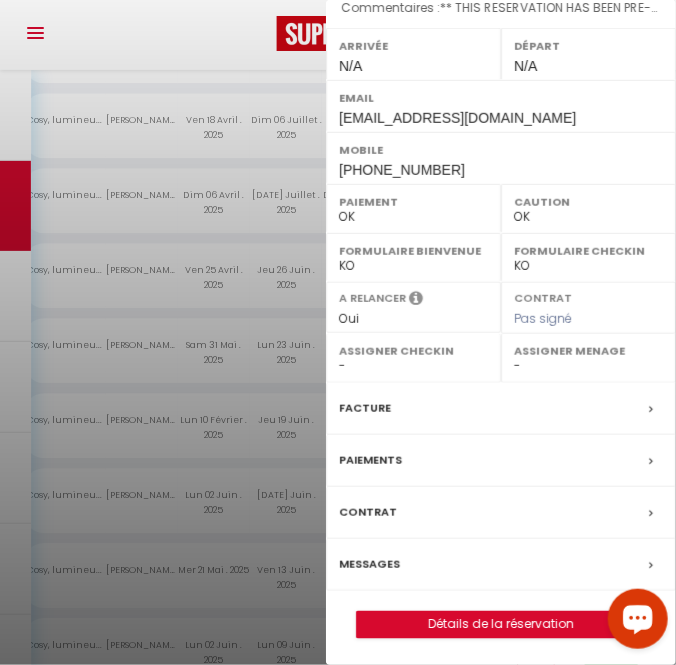 click on "Facture" at bounding box center (365, 408) 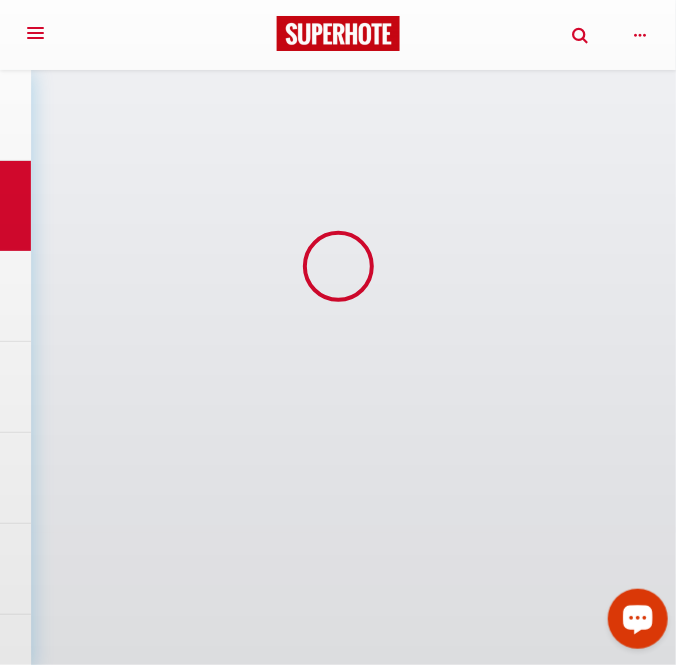 scroll, scrollTop: 0, scrollLeft: 0, axis: both 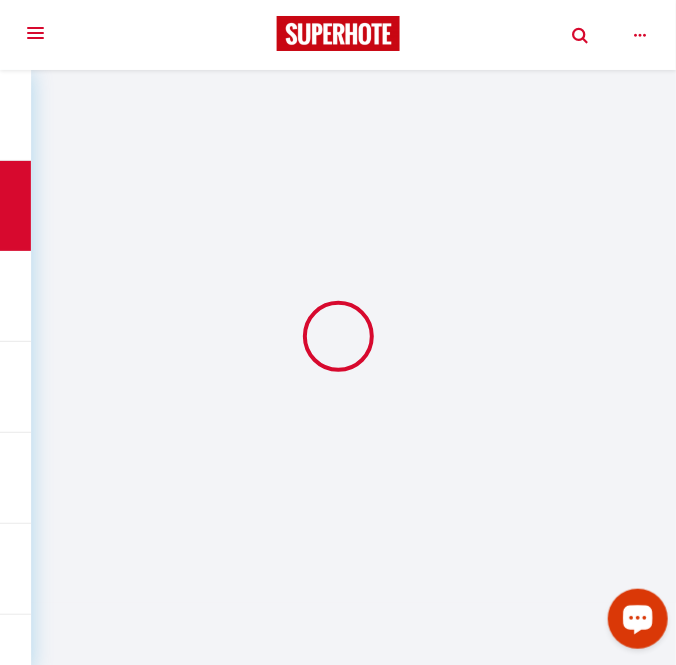 select 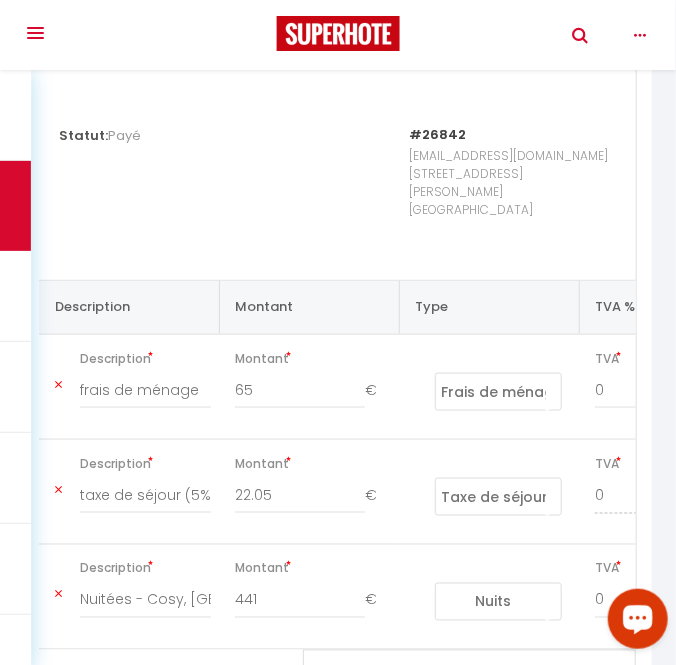 scroll, scrollTop: 454, scrollLeft: 0, axis: vertical 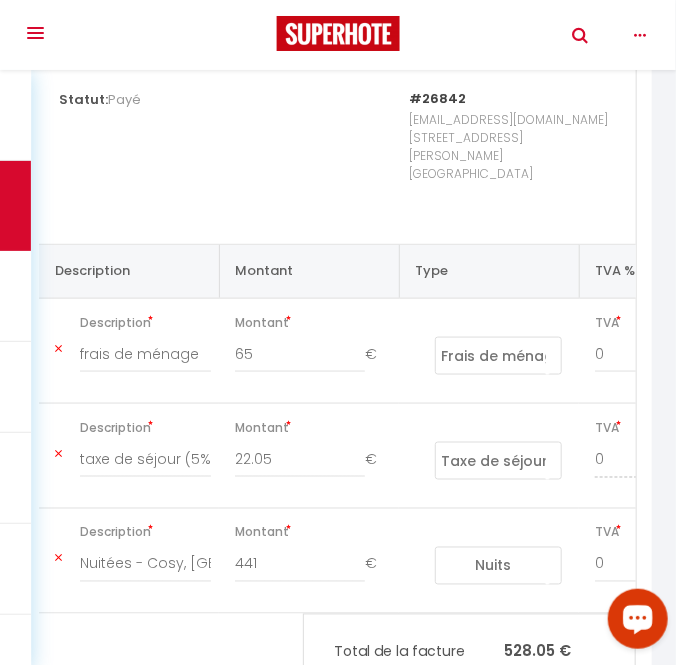 select on "not_cancelled" 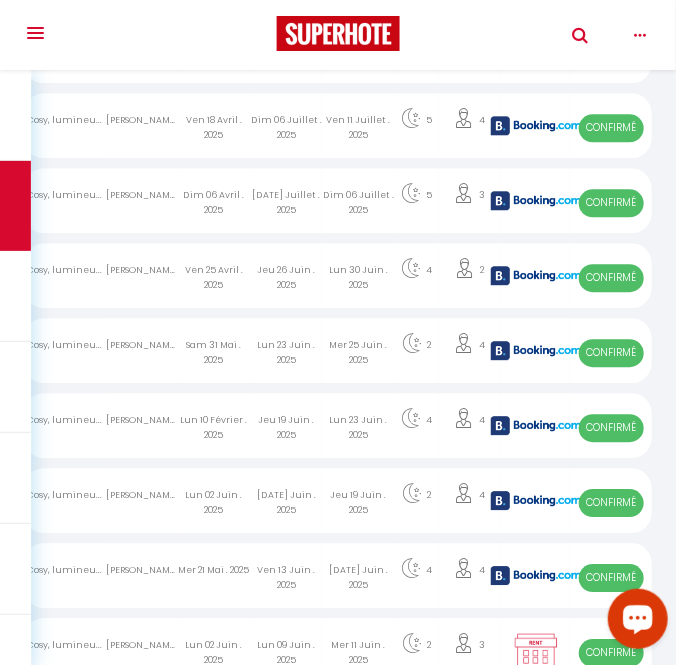 scroll, scrollTop: 1064, scrollLeft: 0, axis: vertical 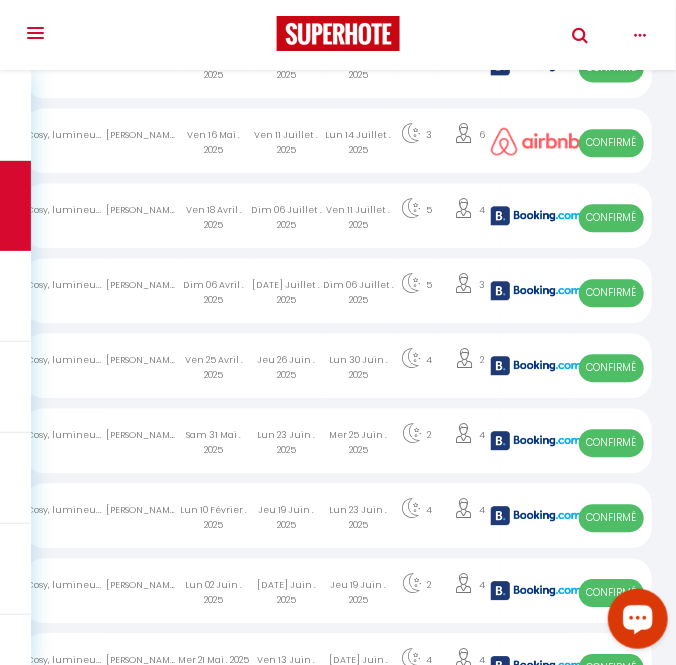 click at bounding box center [536, 290] 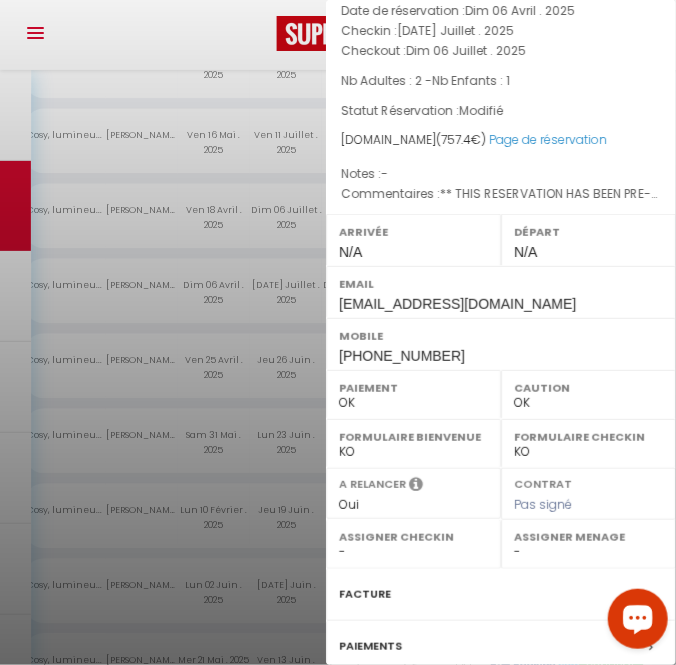 scroll, scrollTop: 313, scrollLeft: 0, axis: vertical 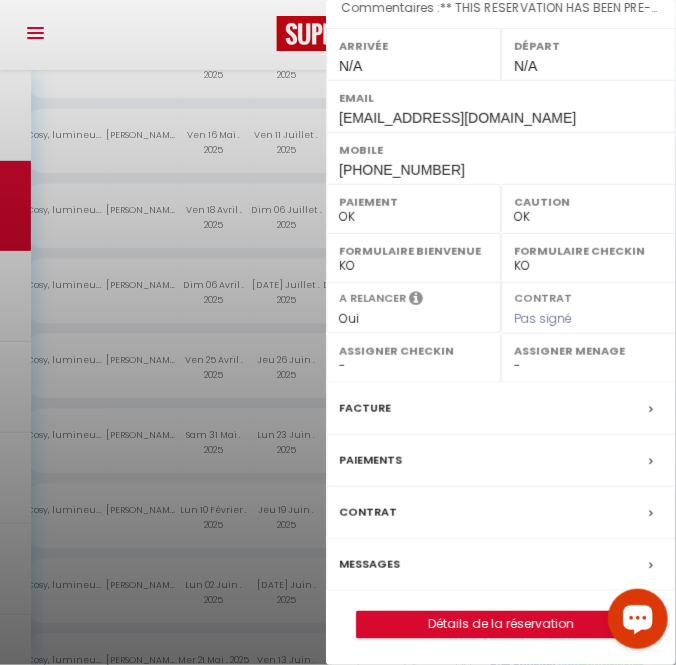 click on "Facture" at bounding box center [365, 408] 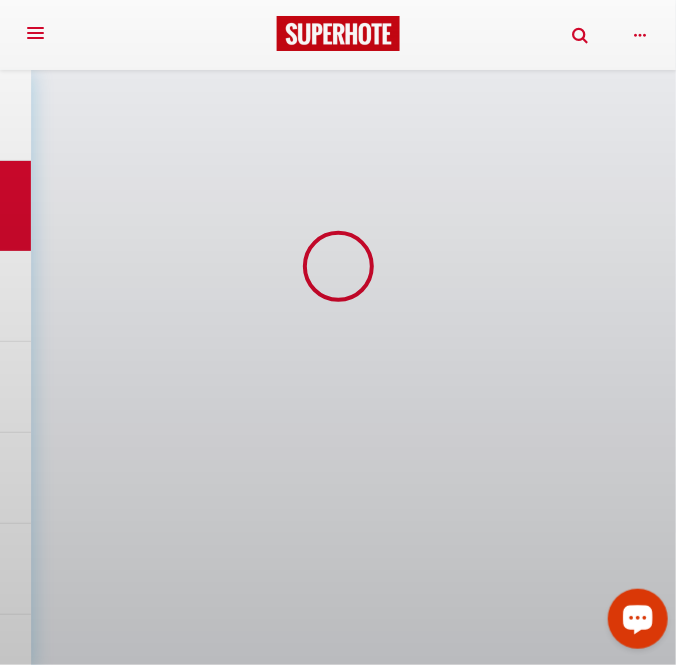 scroll, scrollTop: 0, scrollLeft: 0, axis: both 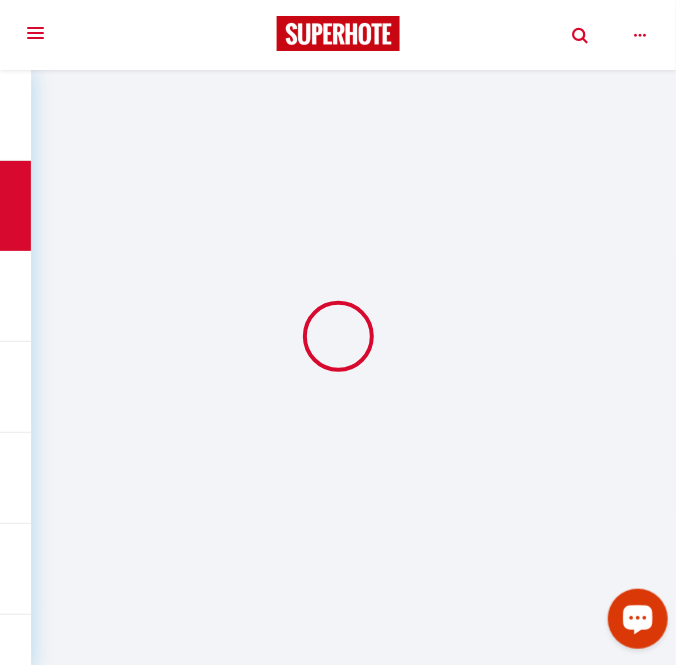select on "cleaning" 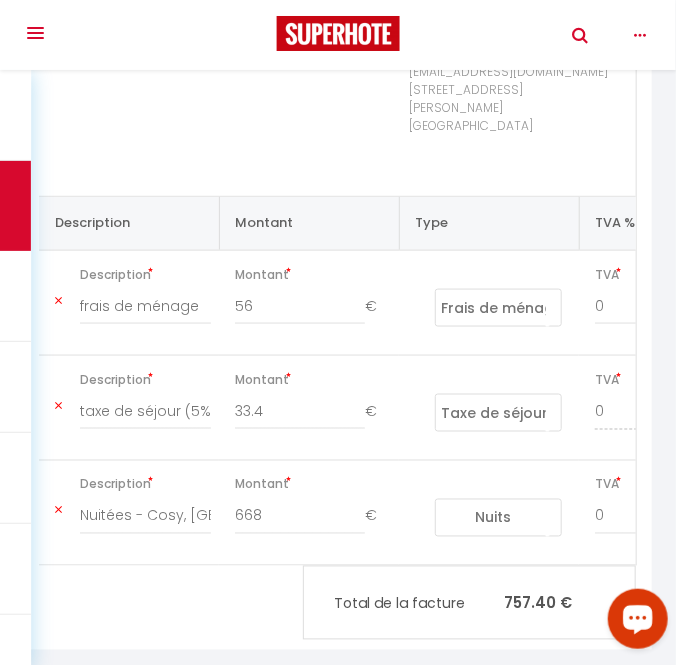 scroll, scrollTop: 545, scrollLeft: 0, axis: vertical 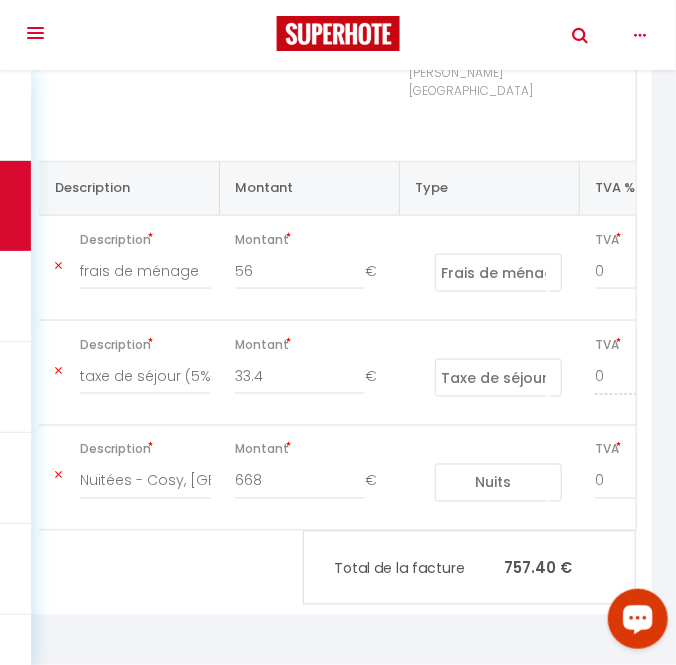 select on "not_cancelled" 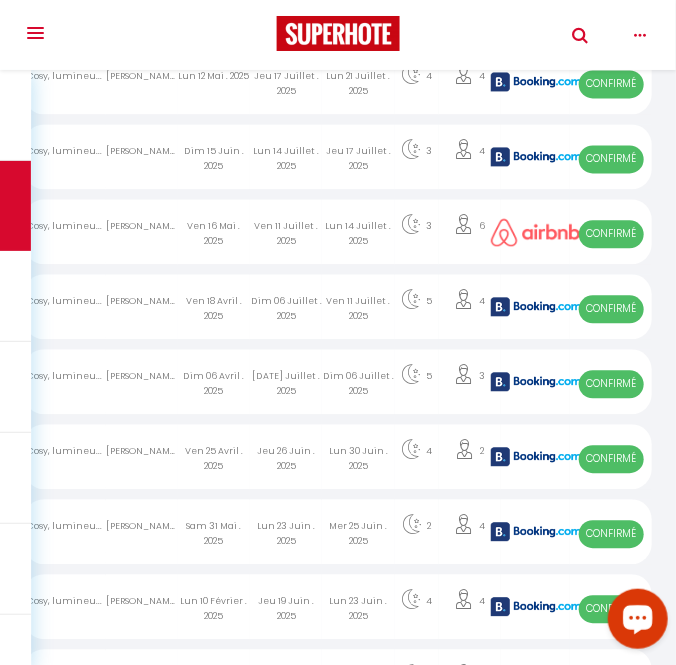 scroll, scrollTop: 882, scrollLeft: 0, axis: vertical 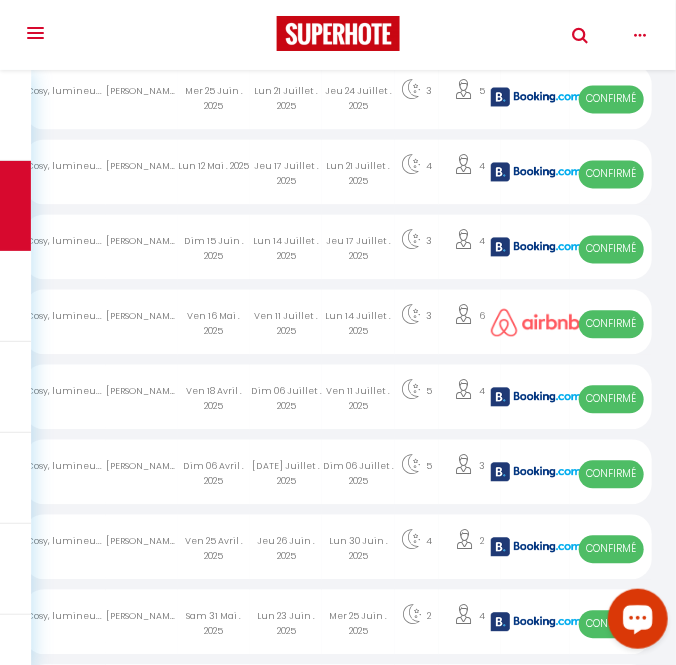 click on "5" at bounding box center (417, 397) 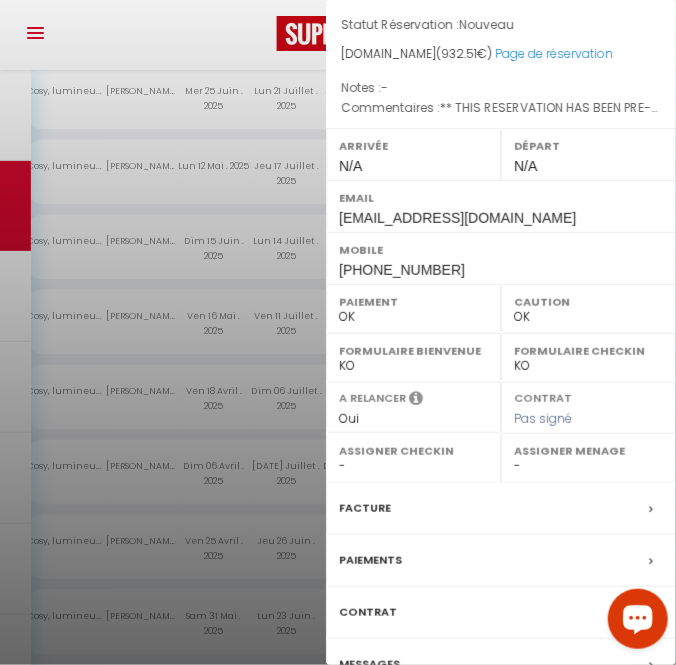 scroll, scrollTop: 272, scrollLeft: 0, axis: vertical 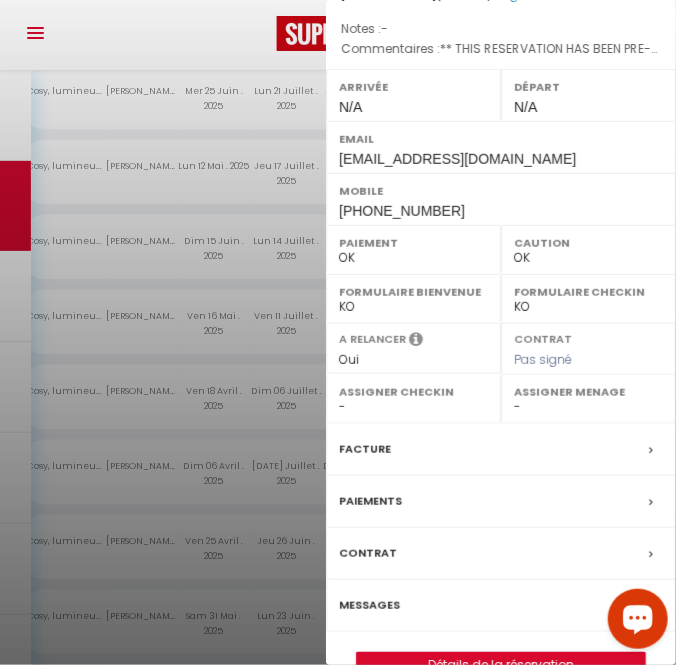 click on "Facture" at bounding box center [501, 450] 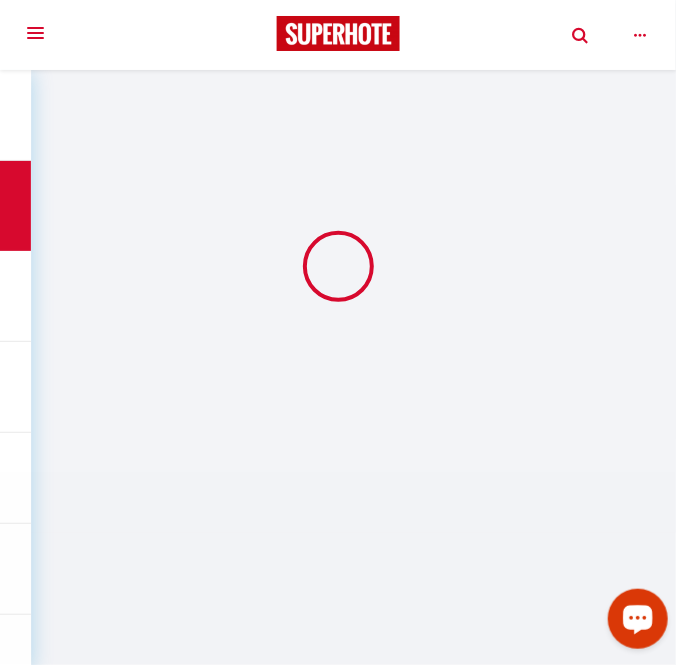 scroll, scrollTop: 0, scrollLeft: 0, axis: both 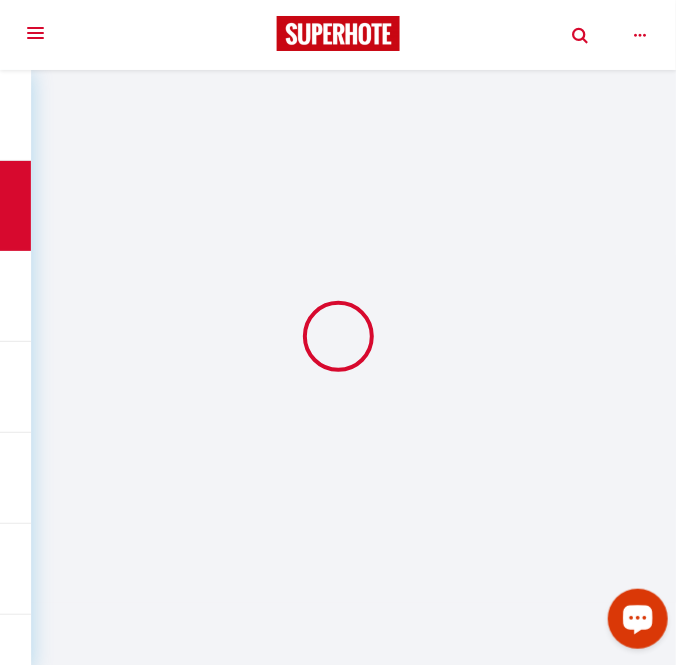select on "cleaning" 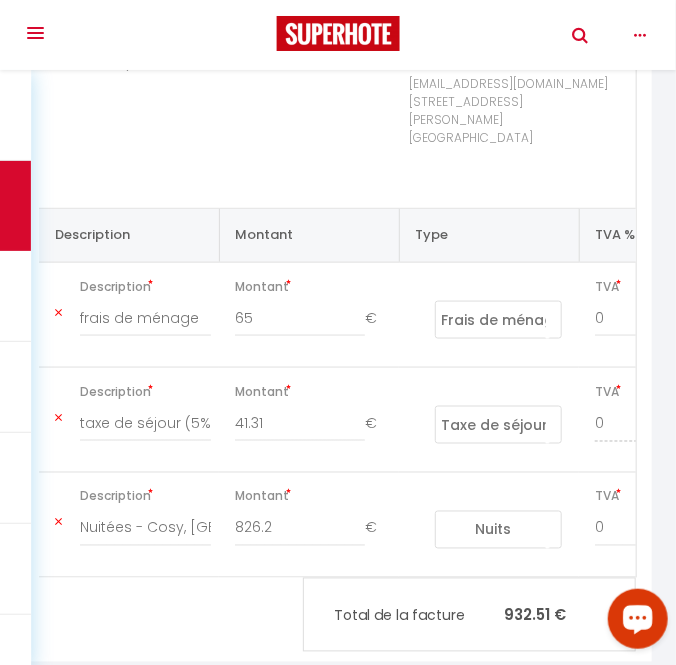 scroll, scrollTop: 545, scrollLeft: 0, axis: vertical 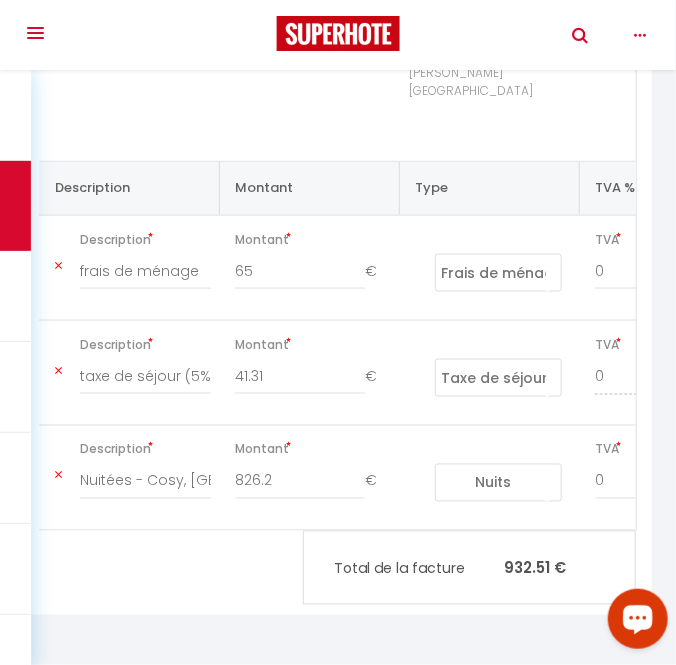 select on "not_cancelled" 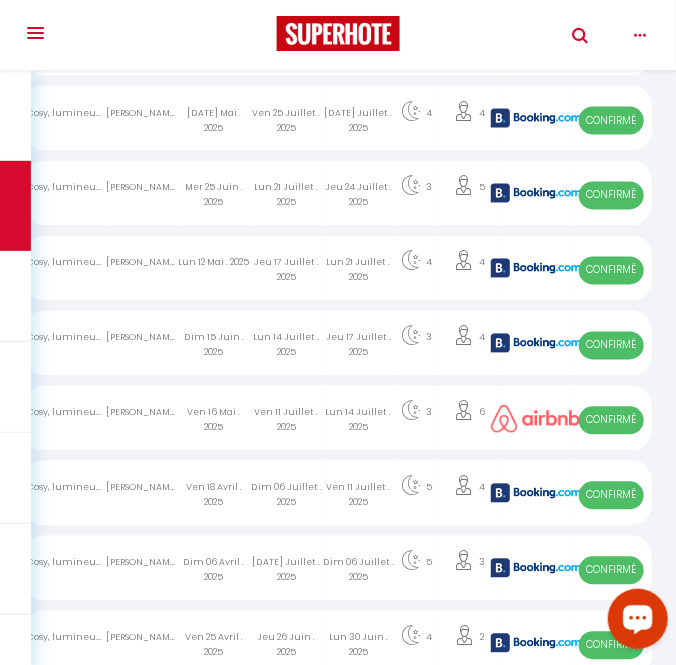 scroll, scrollTop: 791, scrollLeft: 0, axis: vertical 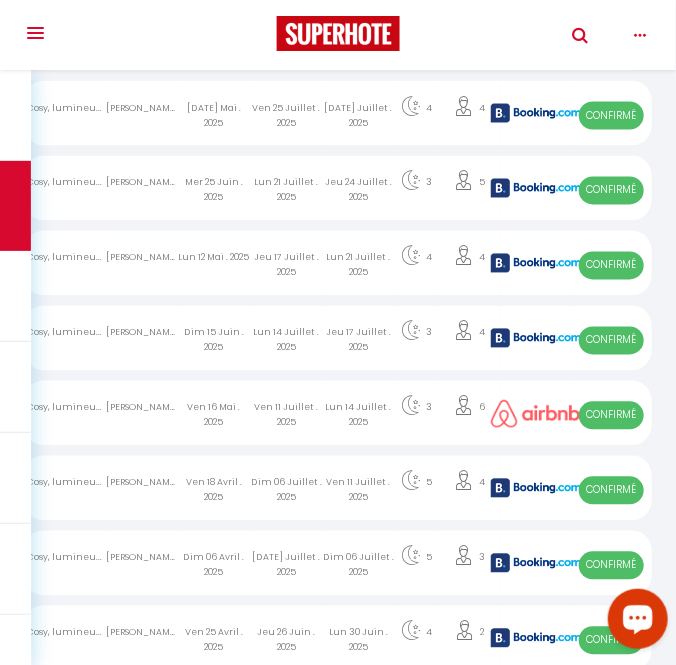 click at bounding box center (464, 406) 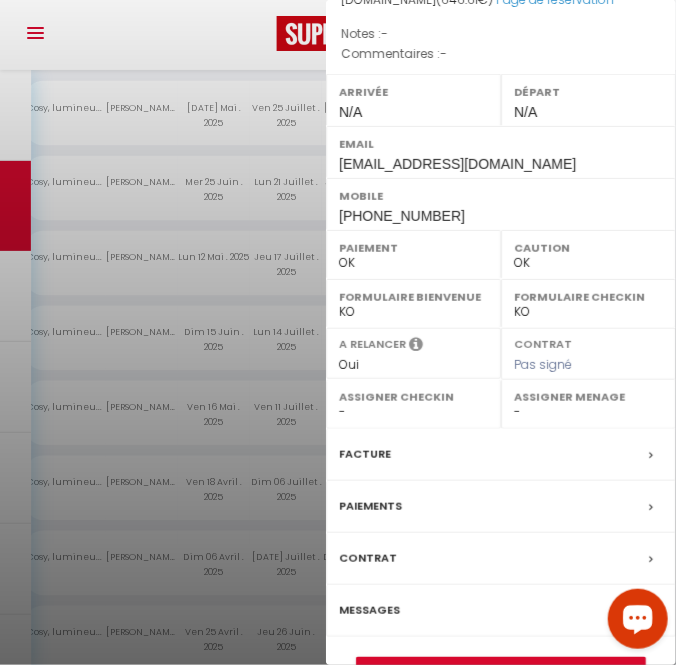 scroll, scrollTop: 272, scrollLeft: 0, axis: vertical 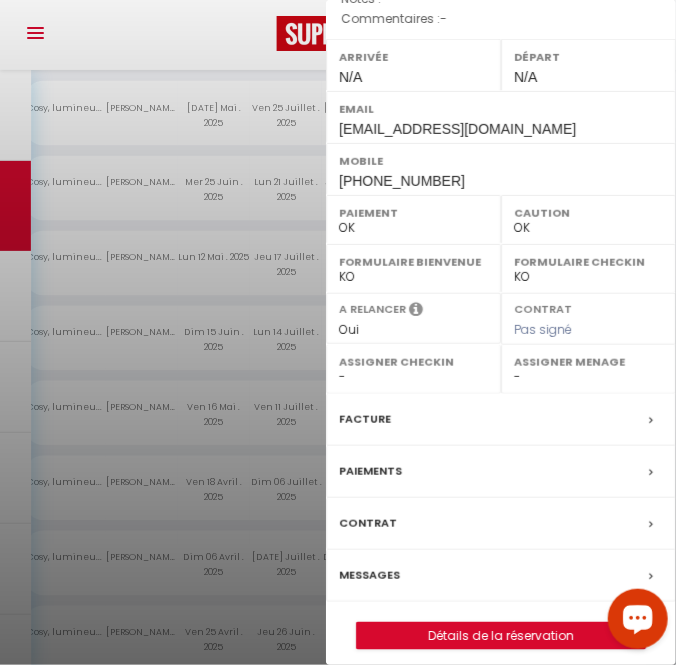 click on "Facture" at bounding box center (365, 419) 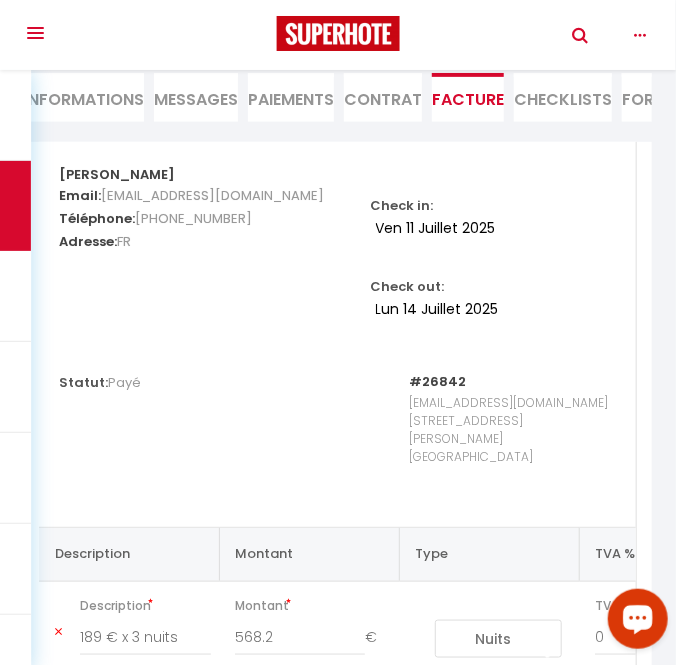scroll, scrollTop: 0, scrollLeft: 0, axis: both 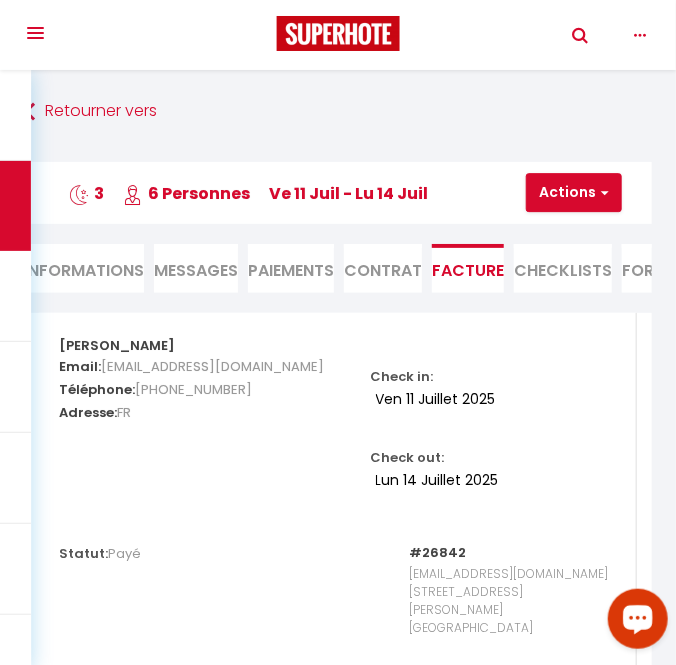 select on "not_cancelled" 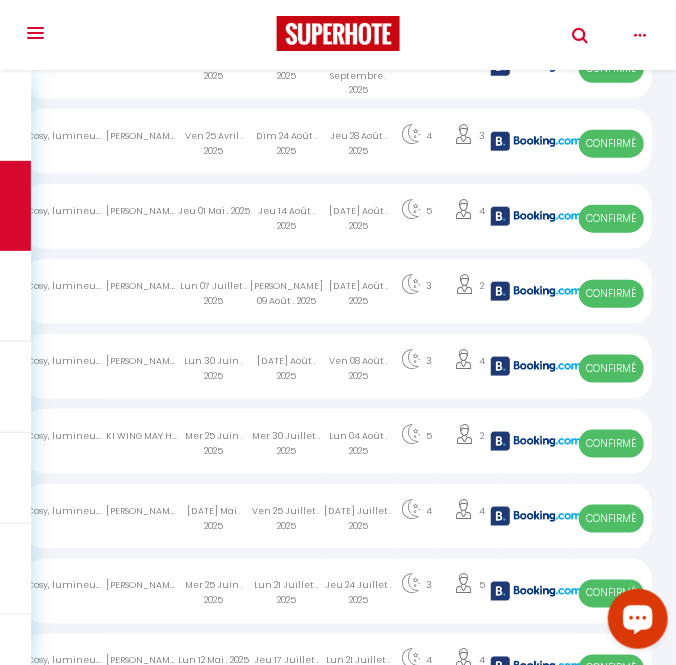 scroll, scrollTop: 609, scrollLeft: 0, axis: vertical 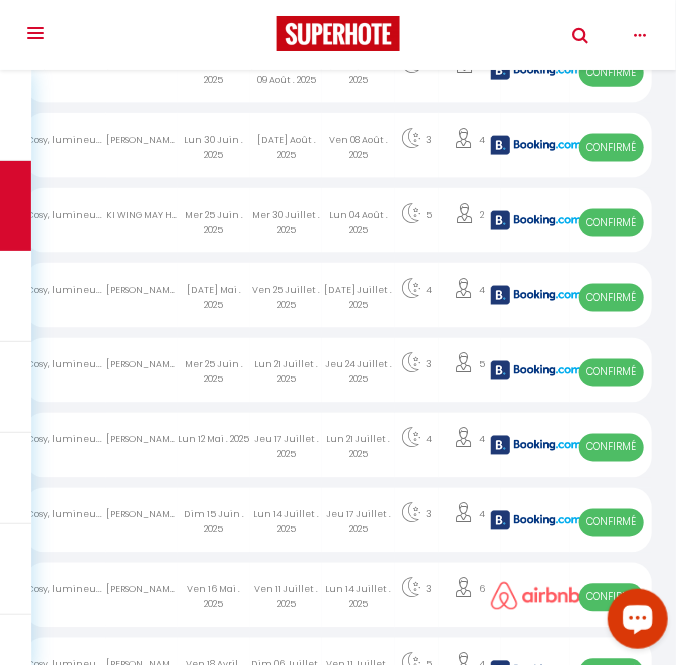 click on "4" at bounding box center (470, 520) 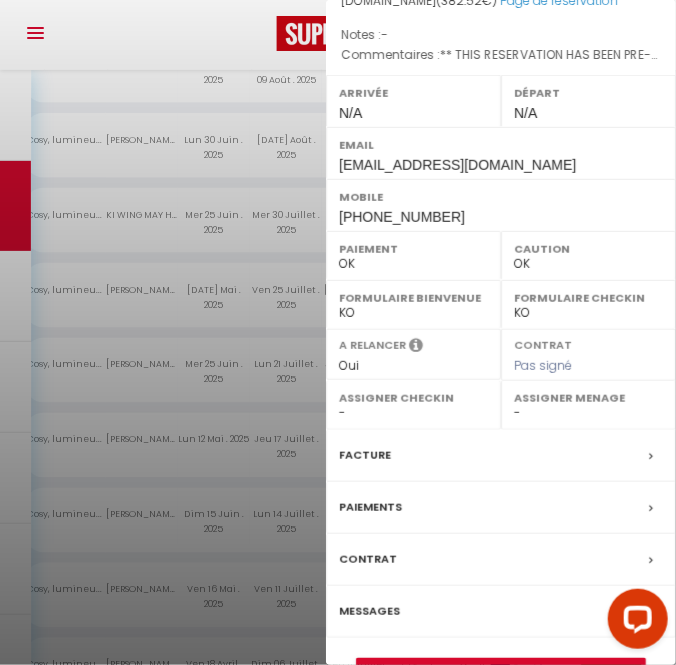 scroll, scrollTop: 272, scrollLeft: 0, axis: vertical 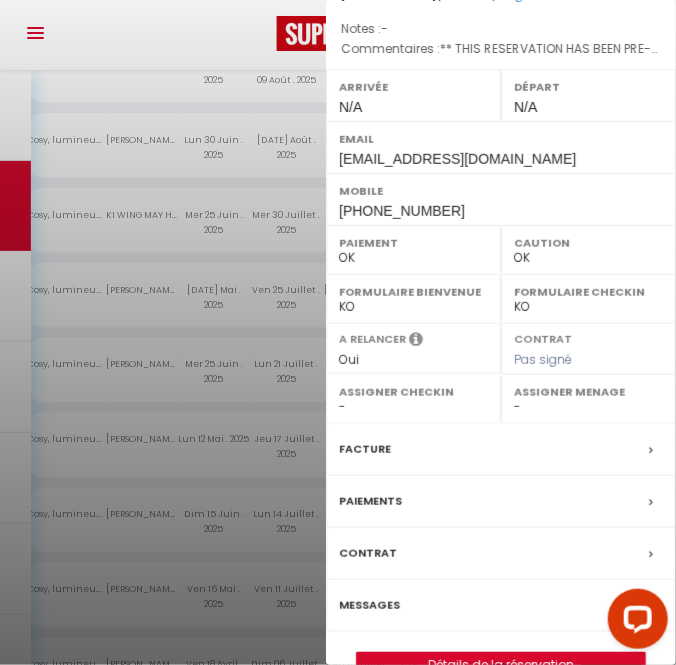 click on "Facture" at bounding box center (365, 449) 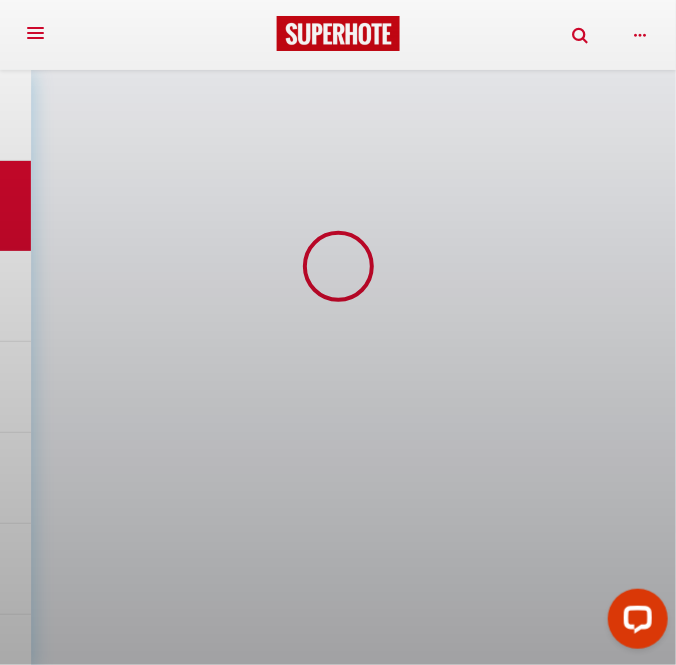 scroll, scrollTop: 0, scrollLeft: 0, axis: both 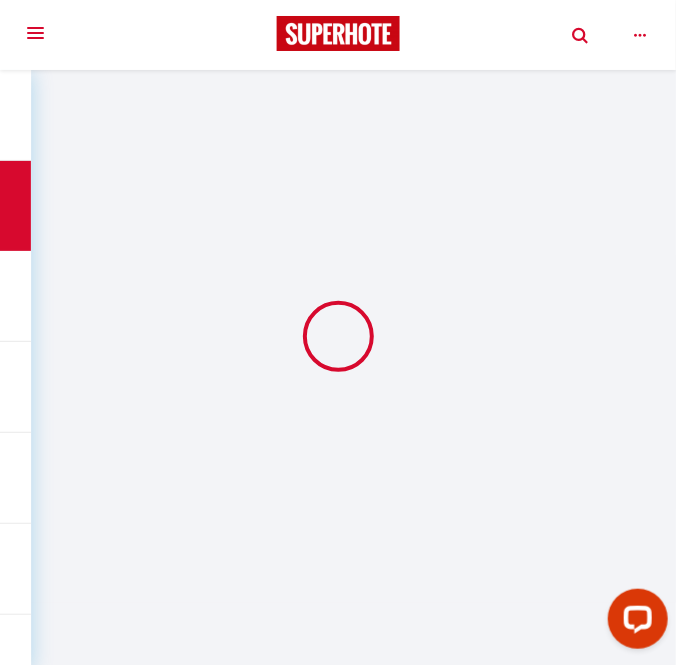 select on "cleaning" 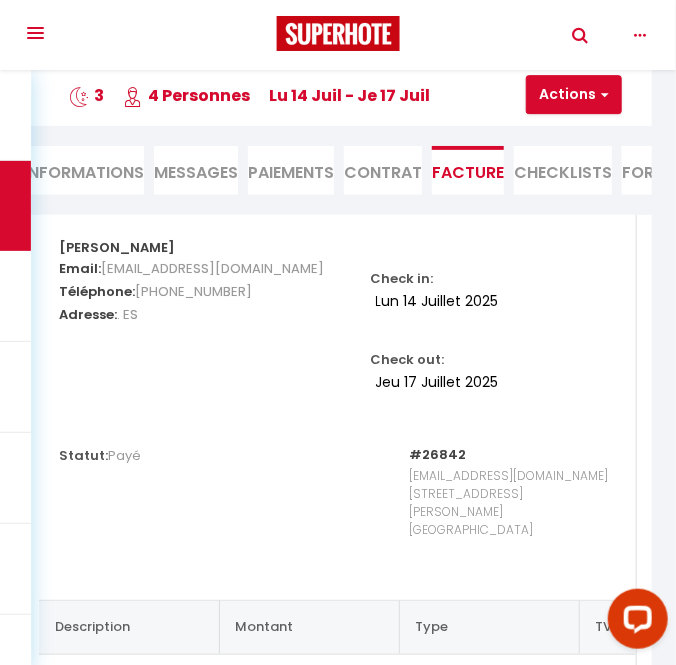 scroll, scrollTop: 90, scrollLeft: 0, axis: vertical 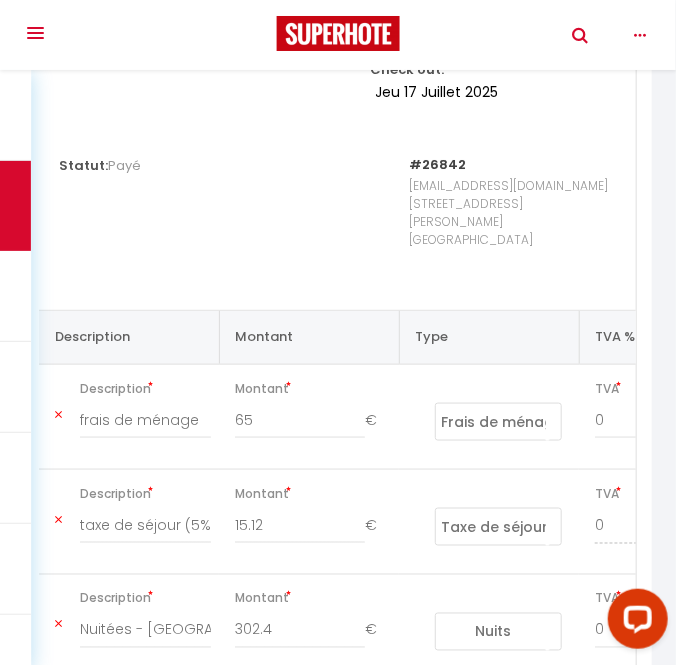 select on "not_cancelled" 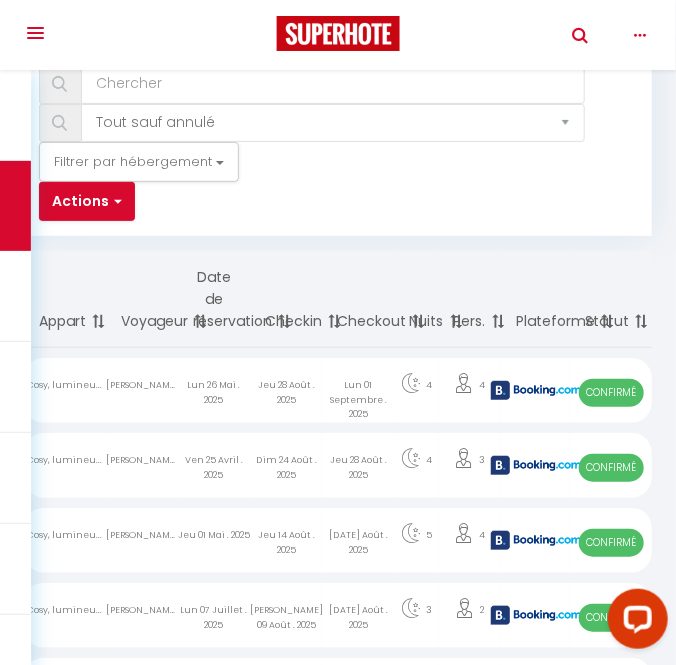scroll, scrollTop: 0, scrollLeft: 0, axis: both 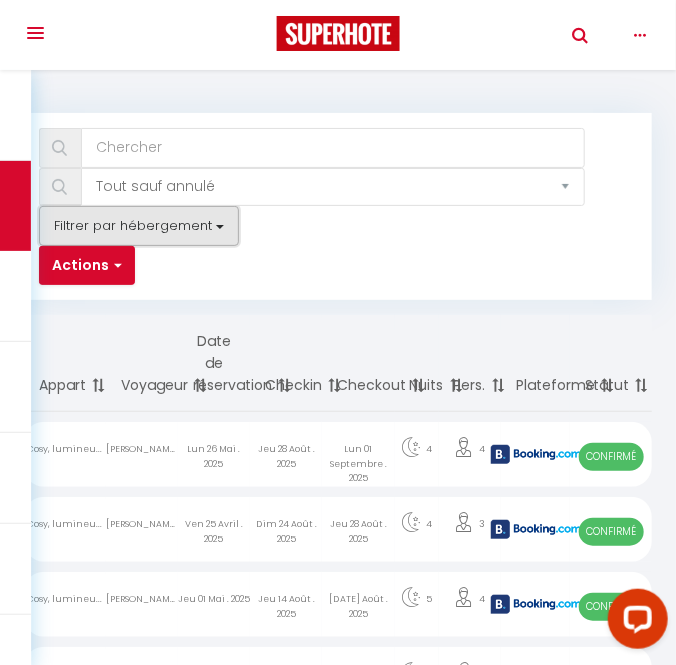 click on "Filtrer par hébergement" at bounding box center [139, 226] 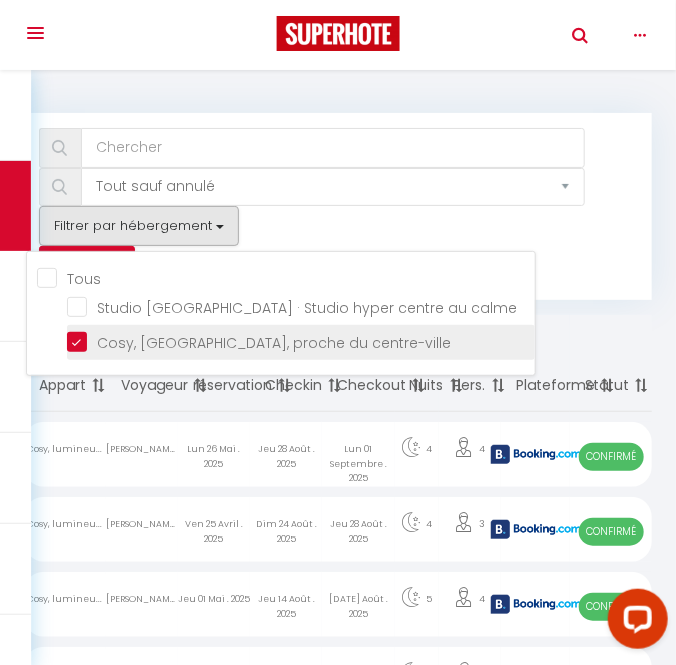 click on "Cosy, [GEOGRAPHIC_DATA], proche du centre-ville" at bounding box center [301, 341] 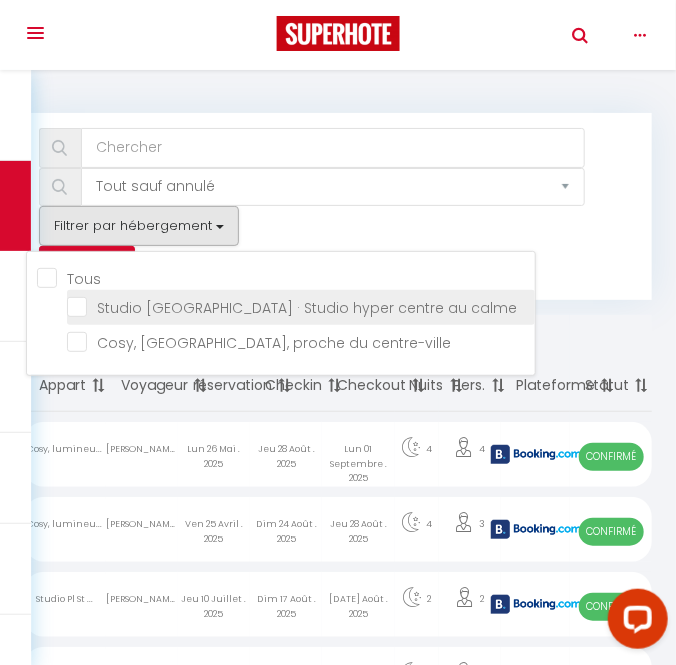 click on "Studio [GEOGRAPHIC_DATA] · Studio hyper centre au calme" at bounding box center (301, 306) 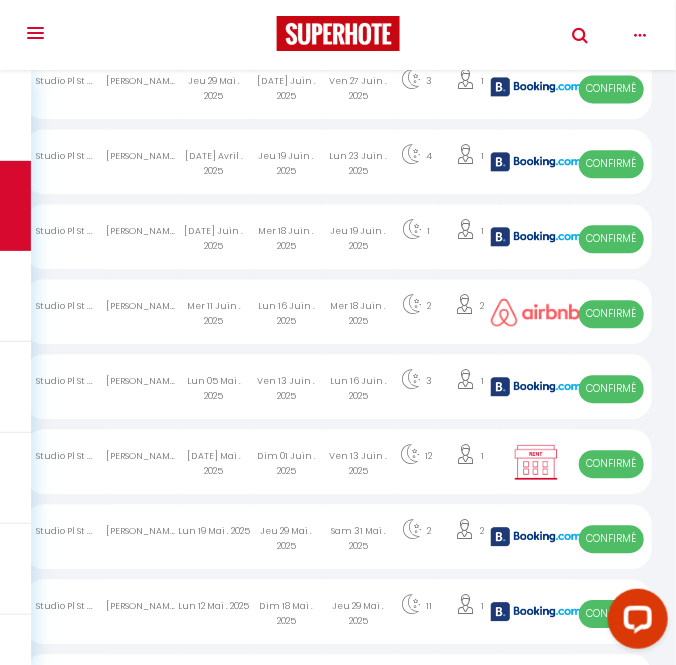 scroll, scrollTop: 1000, scrollLeft: 0, axis: vertical 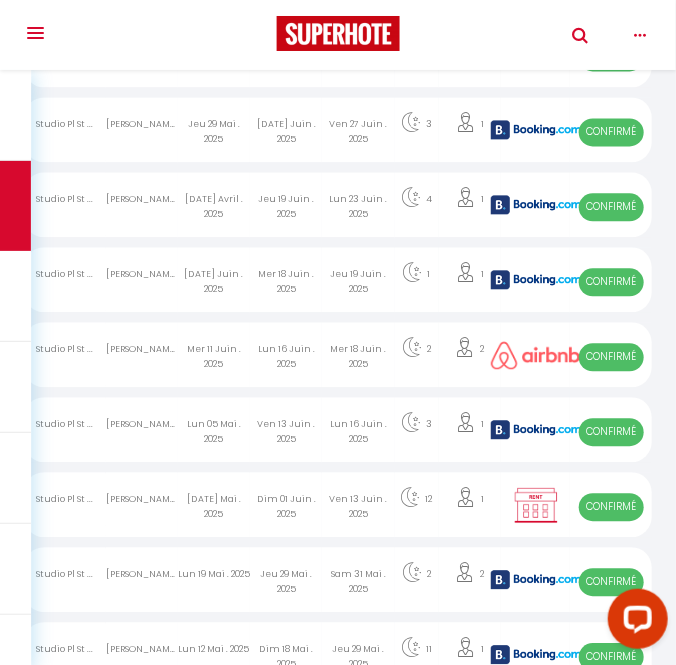 click at bounding box center (536, 429) 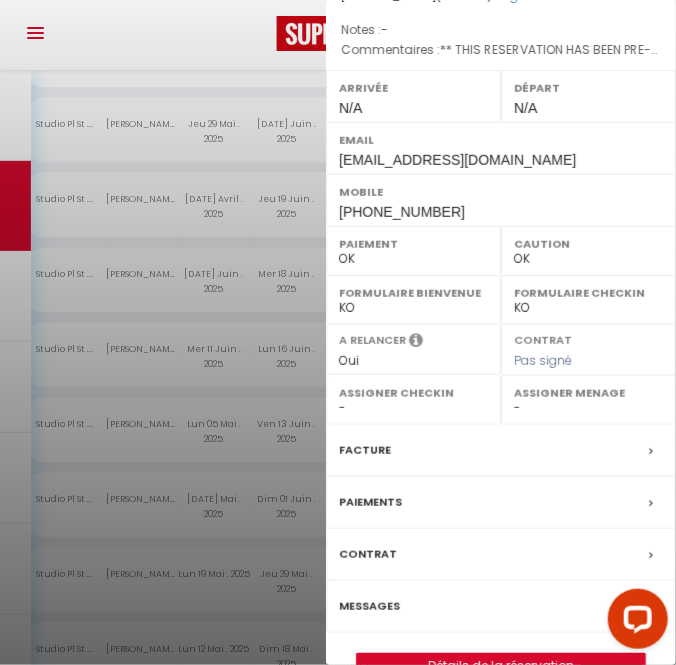 scroll, scrollTop: 272, scrollLeft: 0, axis: vertical 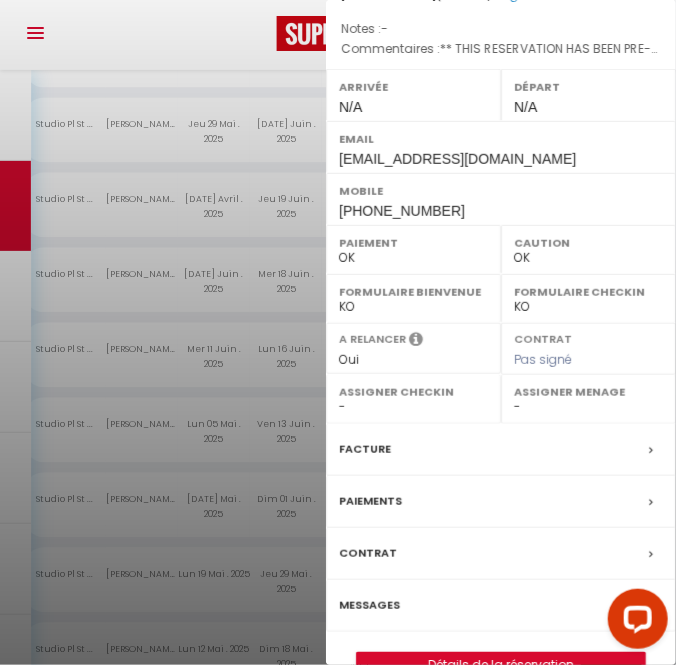 click on "Facture" at bounding box center (365, 449) 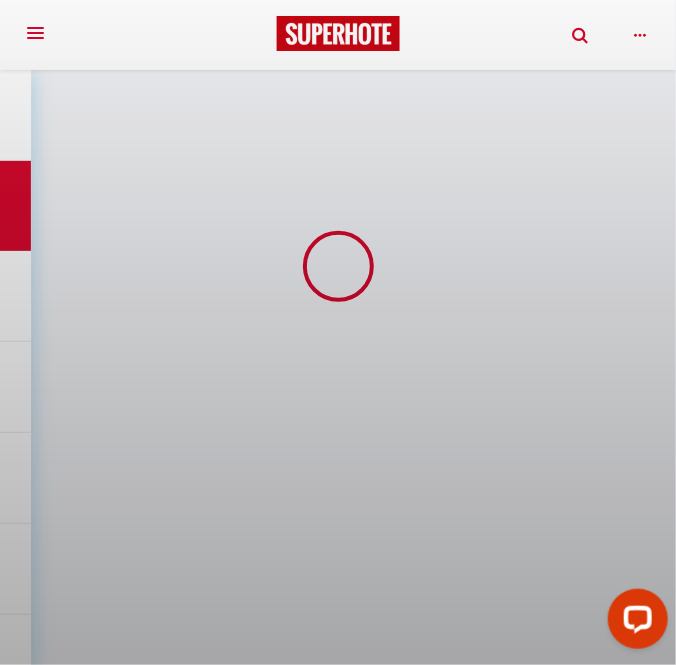 scroll, scrollTop: 0, scrollLeft: 0, axis: both 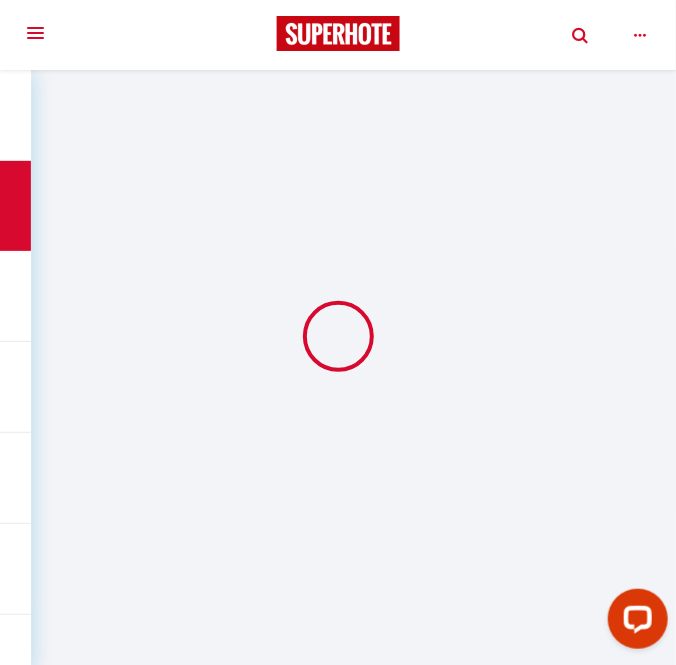 select on "cleaning" 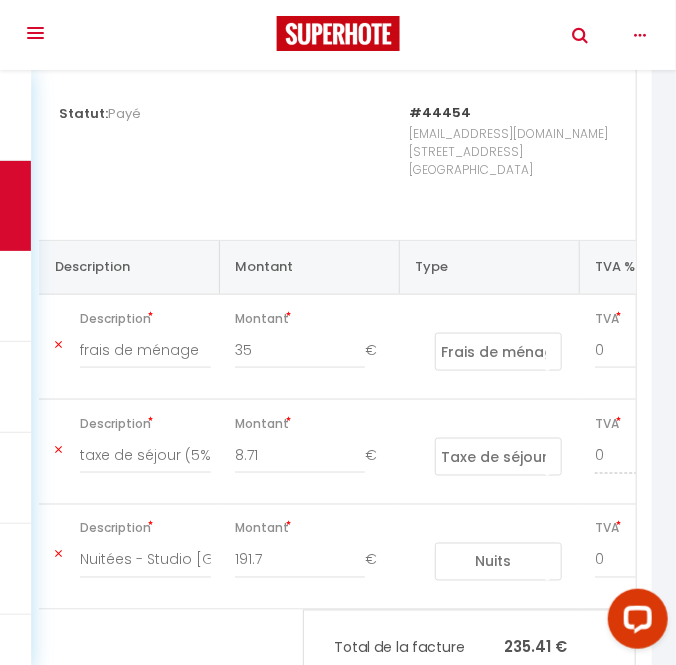 scroll, scrollTop: 545, scrollLeft: 0, axis: vertical 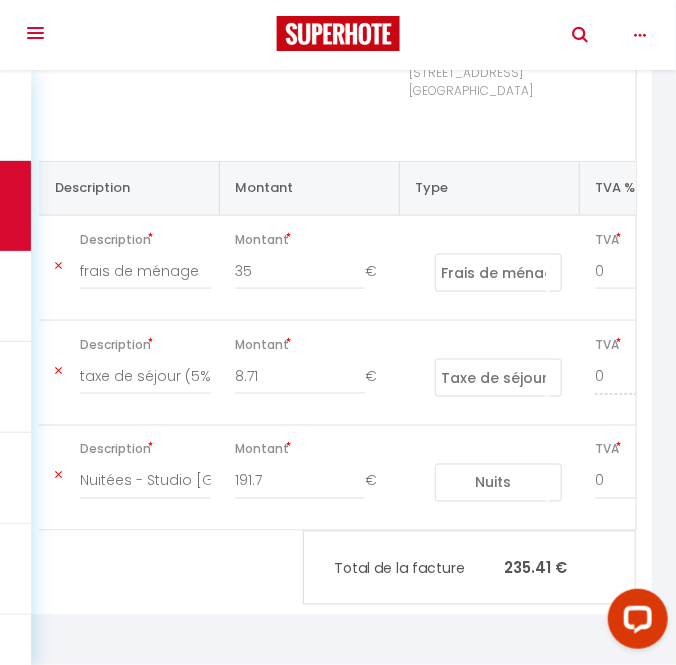 select on "not_cancelled" 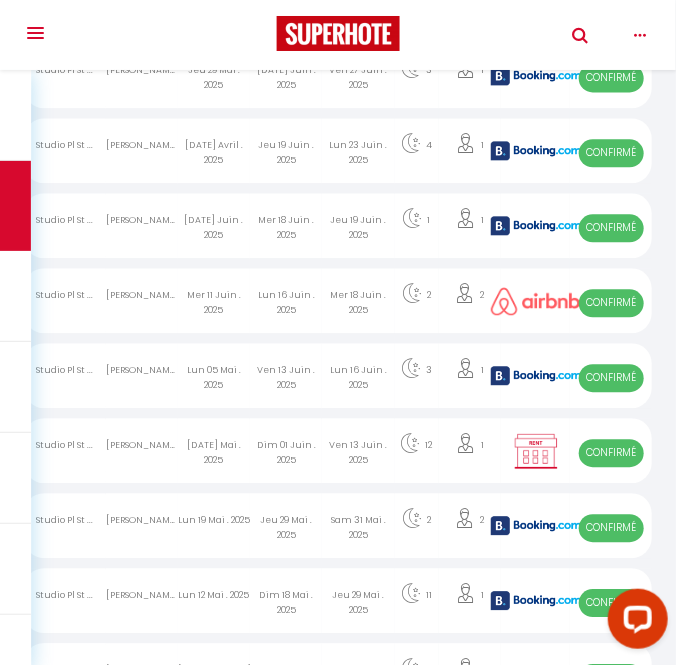 scroll, scrollTop: 1064, scrollLeft: 0, axis: vertical 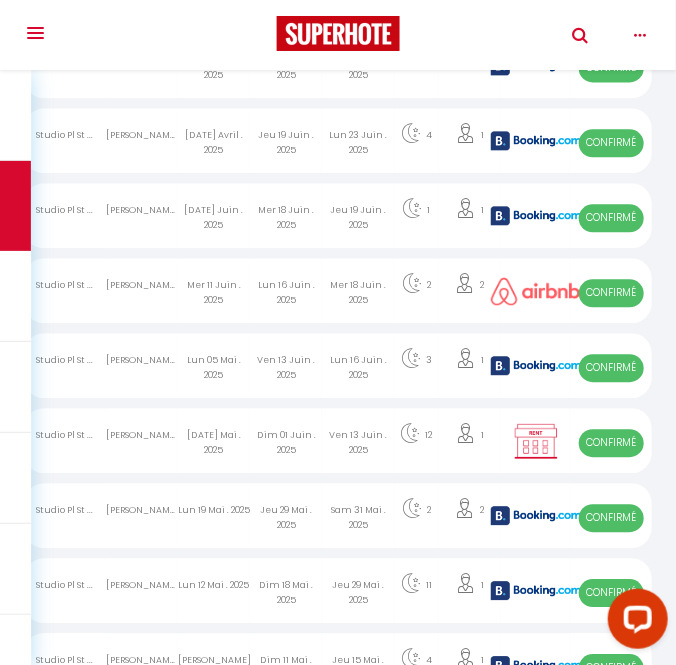 click at bounding box center (536, 291) 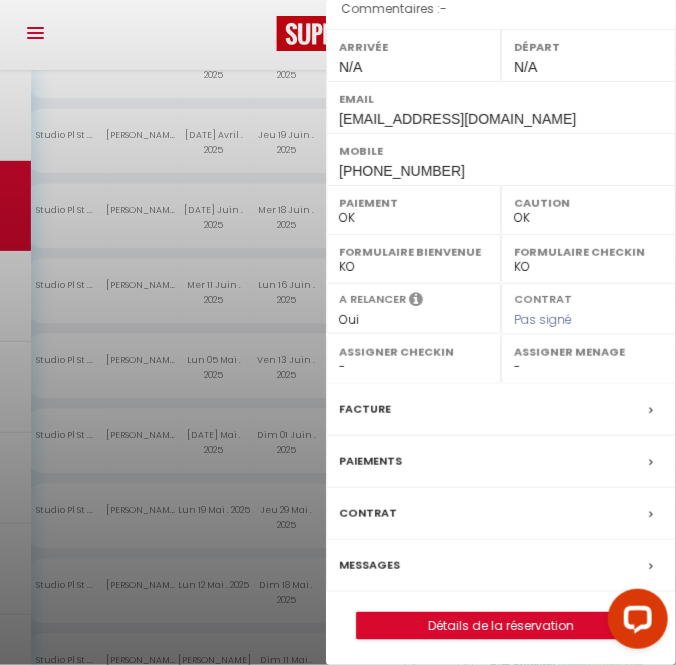 scroll, scrollTop: 283, scrollLeft: 0, axis: vertical 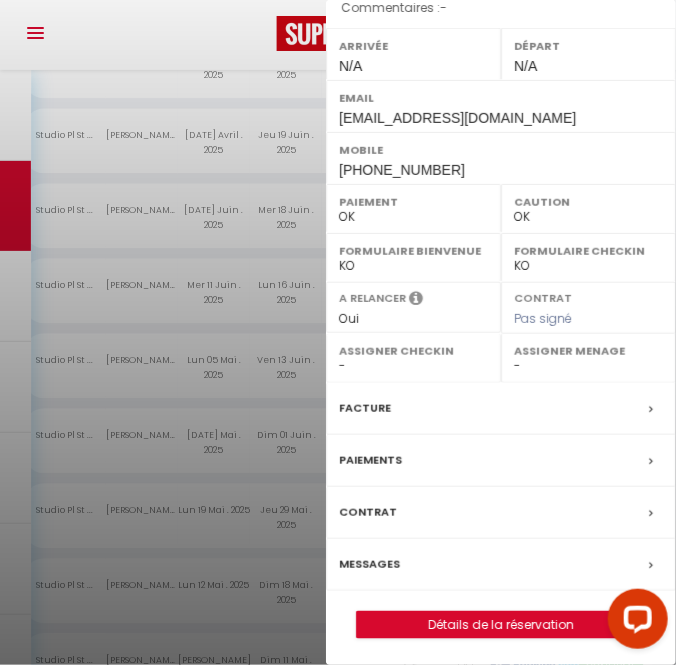 click on "Facture" at bounding box center [365, 408] 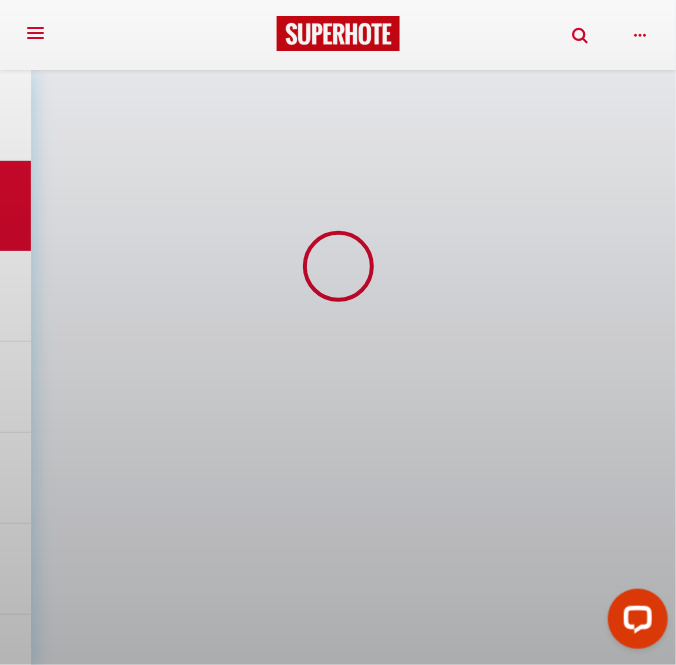 scroll, scrollTop: 0, scrollLeft: 0, axis: both 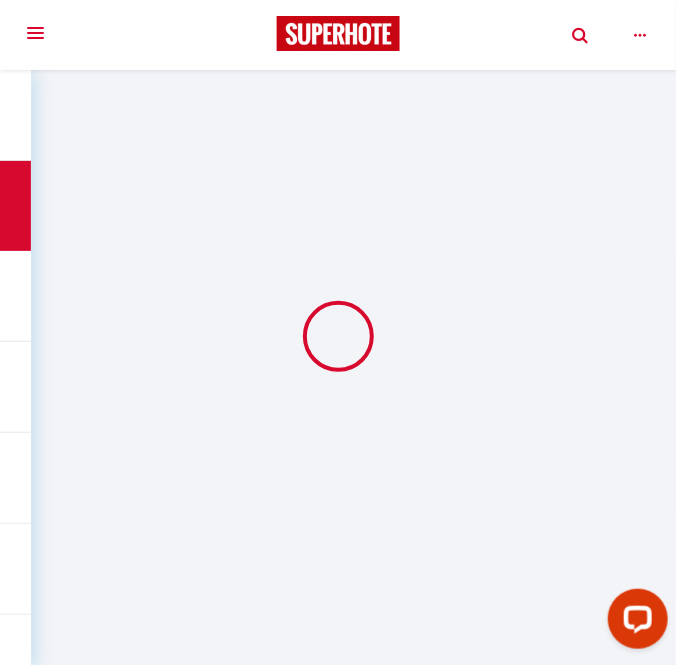 select on "cleaning" 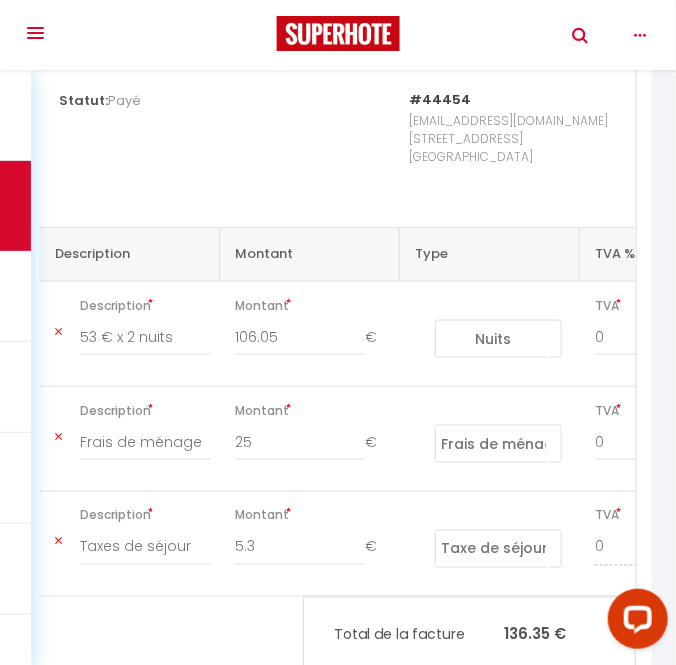 scroll, scrollTop: 454, scrollLeft: 0, axis: vertical 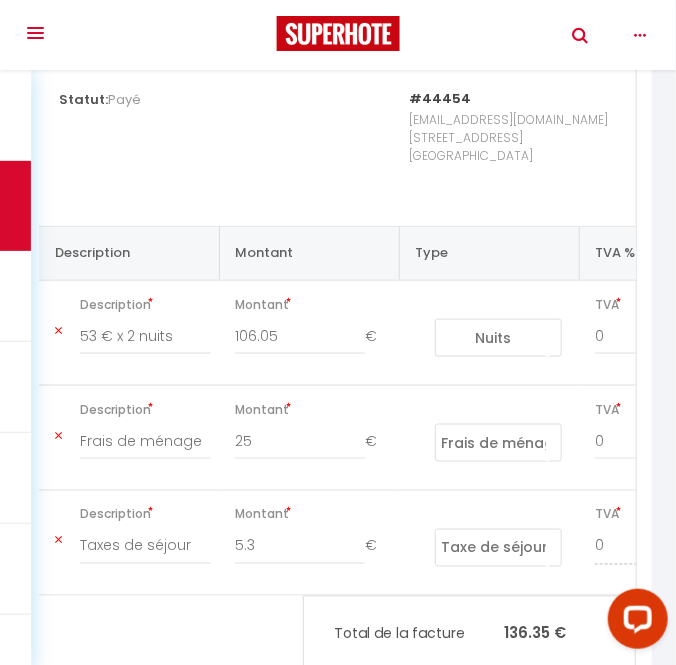 select on "not_cancelled" 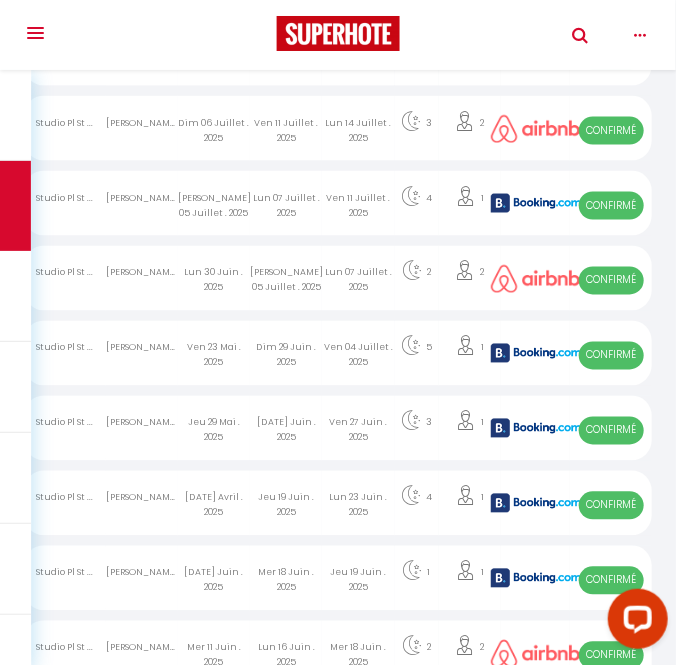 scroll, scrollTop: 791, scrollLeft: 0, axis: vertical 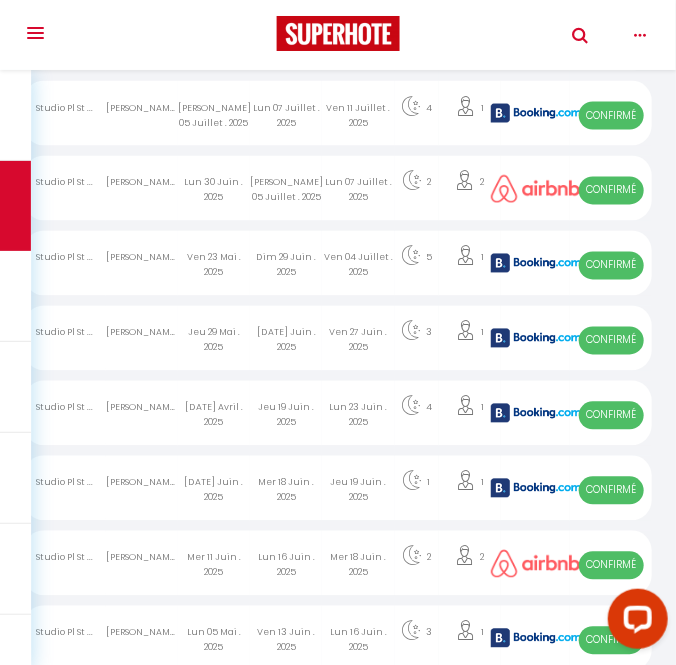 click at bounding box center [466, 481] 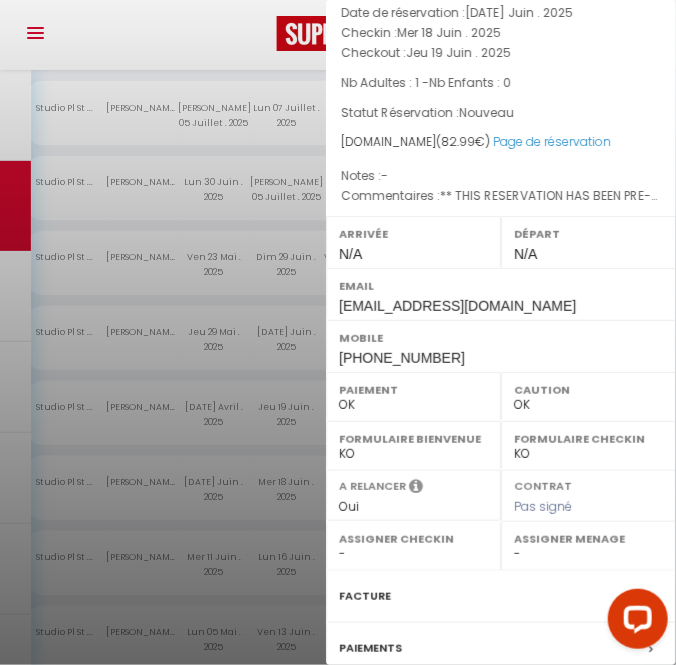 scroll, scrollTop: 345, scrollLeft: 0, axis: vertical 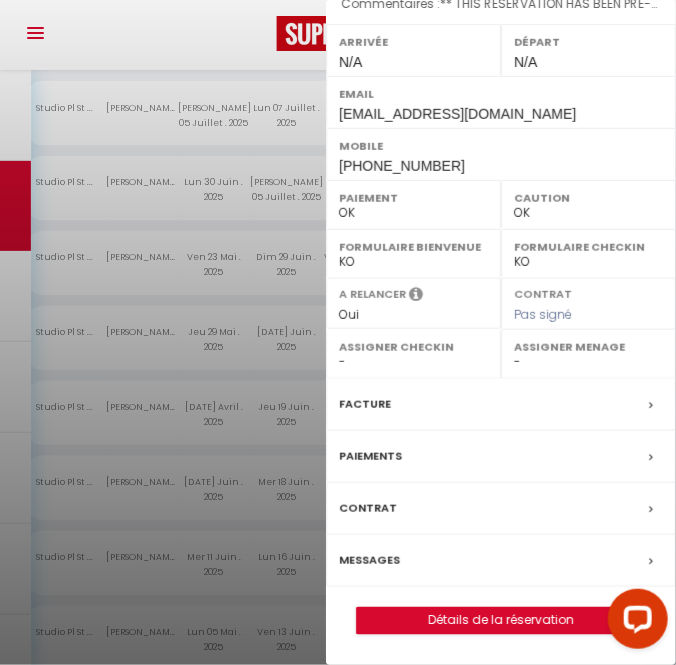 click on "Facture" at bounding box center (365, 404) 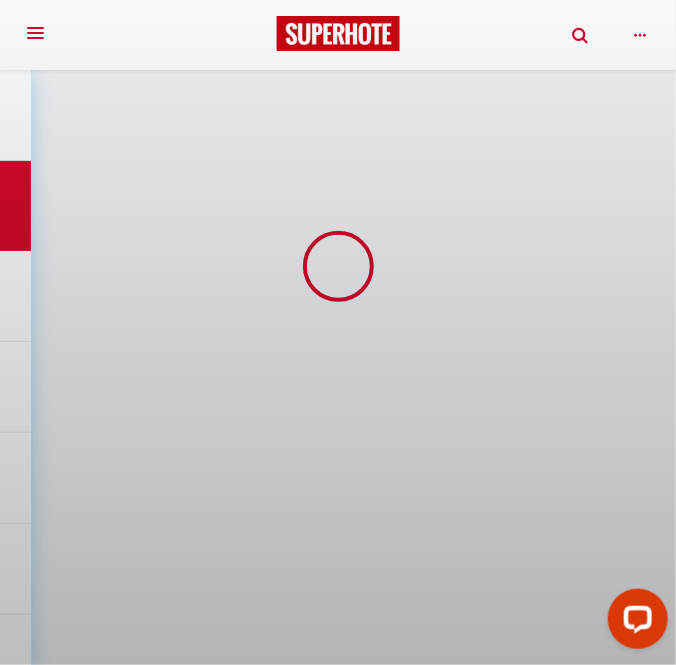 scroll, scrollTop: 0, scrollLeft: 0, axis: both 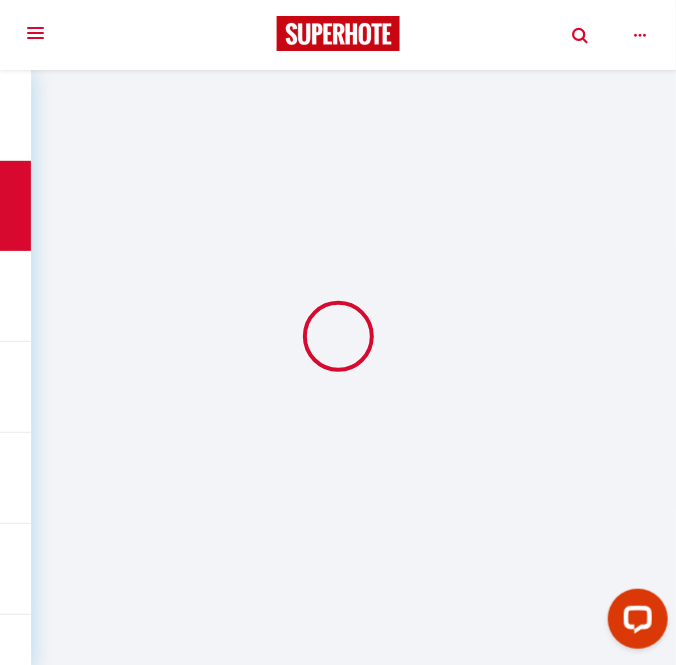 select 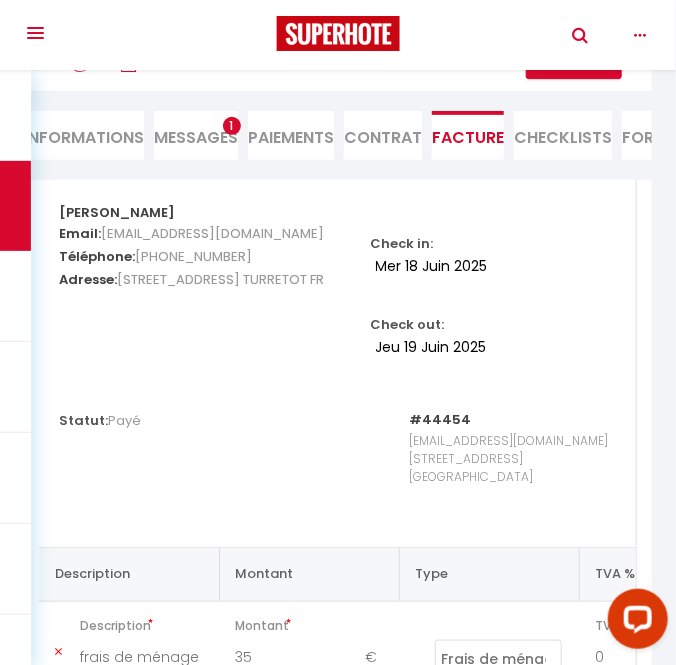 scroll, scrollTop: 0, scrollLeft: 0, axis: both 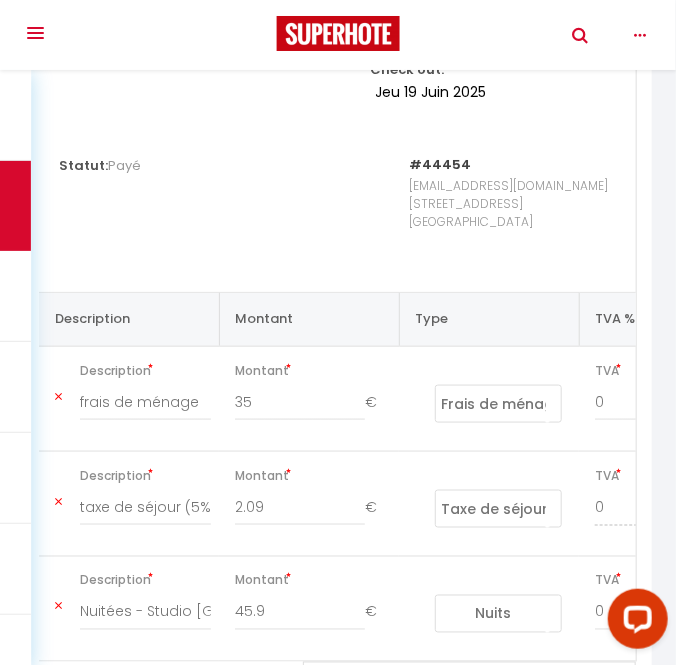 select on "not_cancelled" 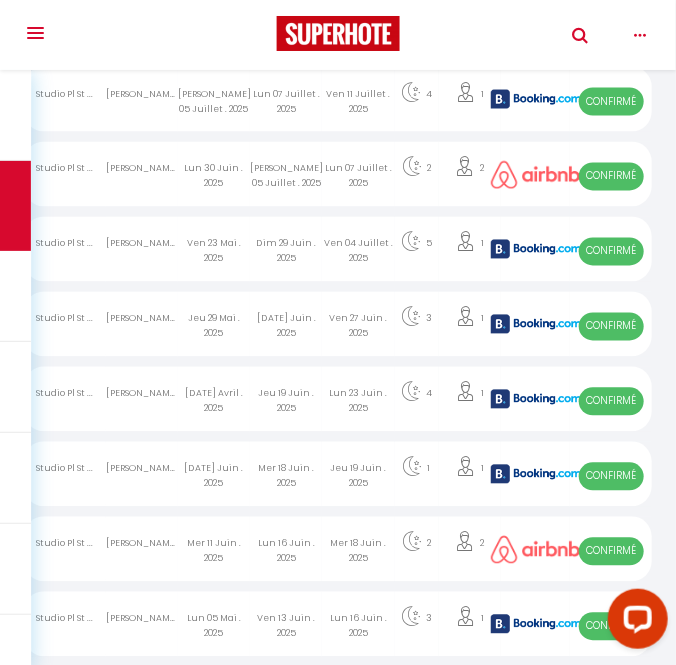 scroll, scrollTop: 791, scrollLeft: 0, axis: vertical 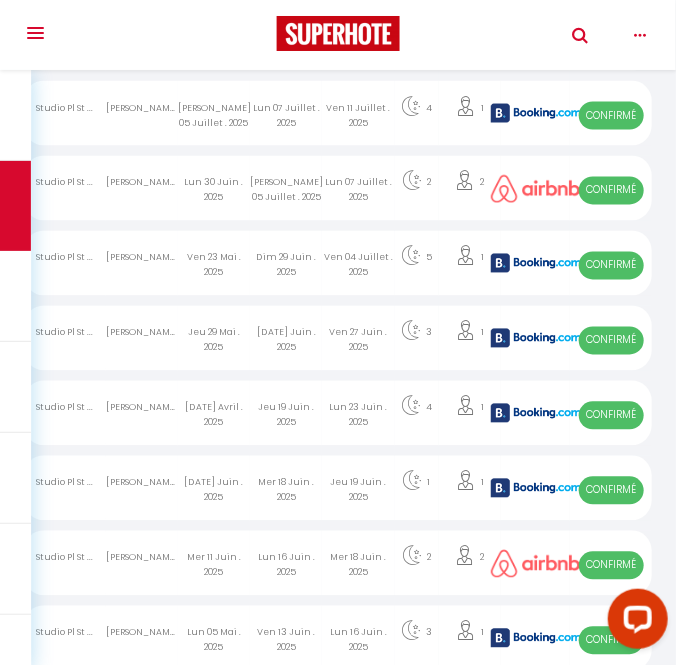 click at bounding box center (411, 406) 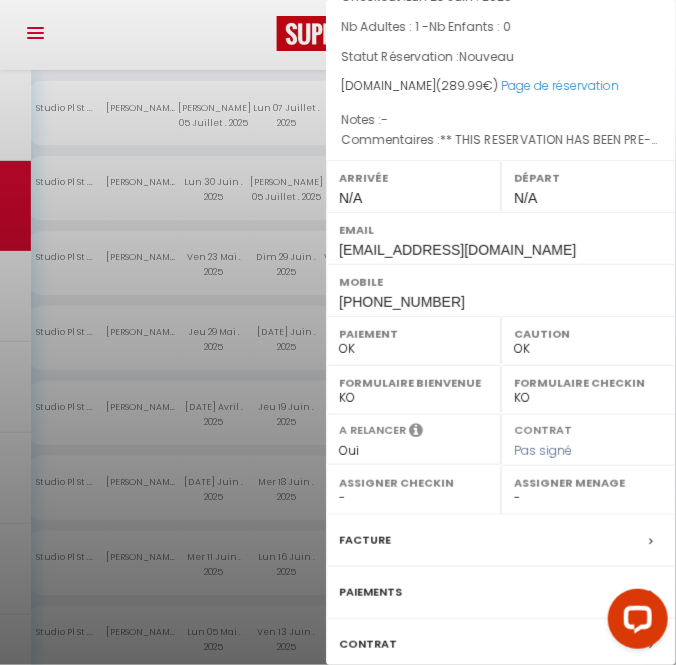 scroll, scrollTop: 181, scrollLeft: 0, axis: vertical 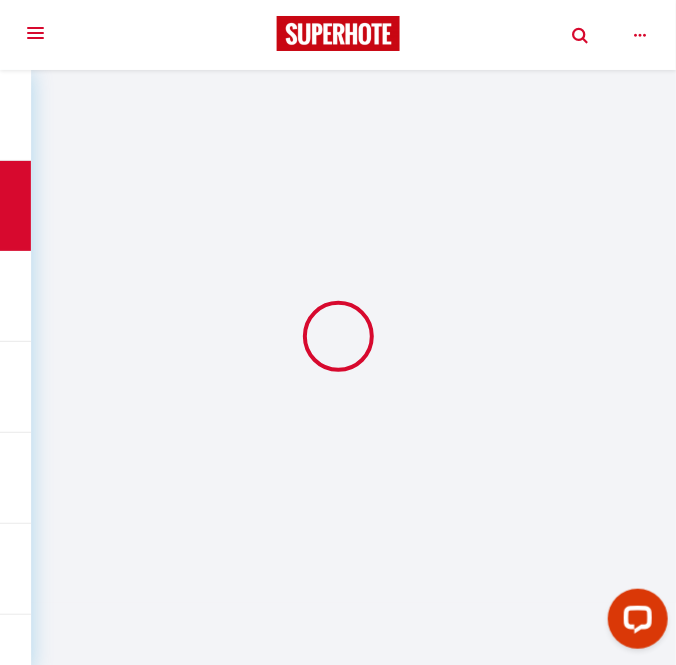 select on "cleaning" 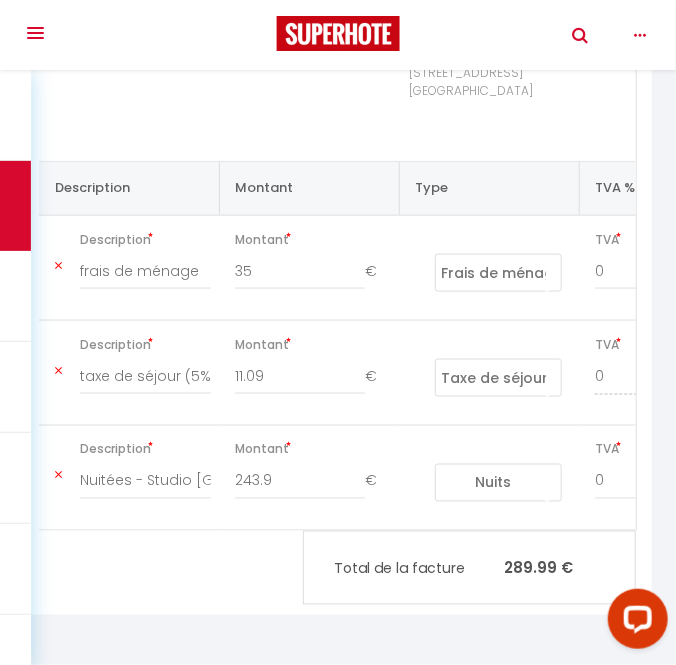 scroll, scrollTop: 545, scrollLeft: 0, axis: vertical 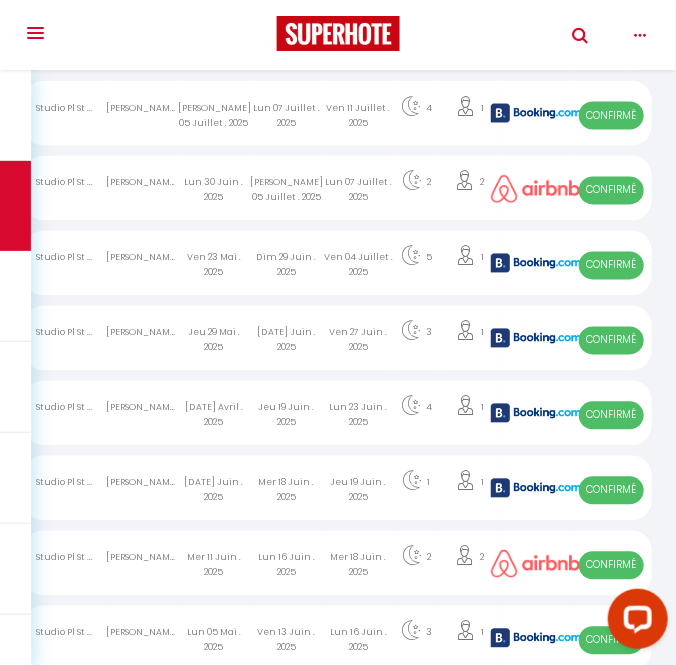 click at bounding box center [535, 338] 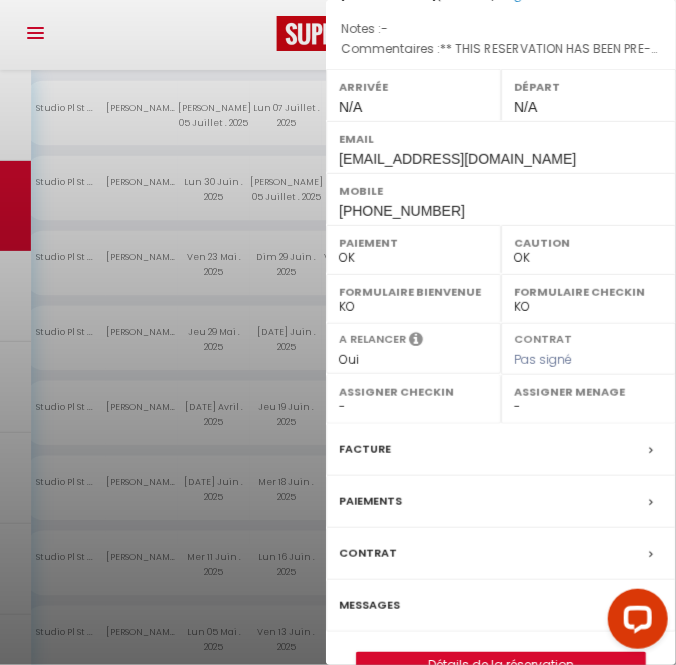 scroll, scrollTop: 313, scrollLeft: 0, axis: vertical 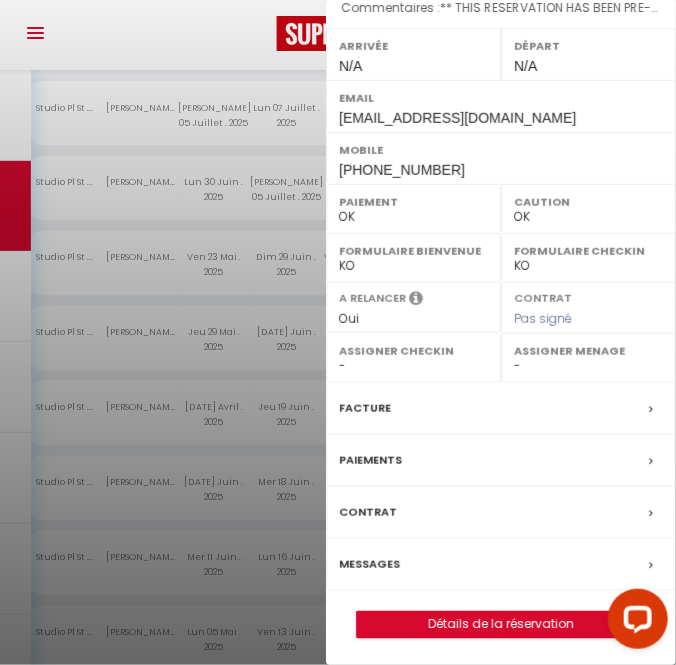 click on "Facture" at bounding box center (365, 408) 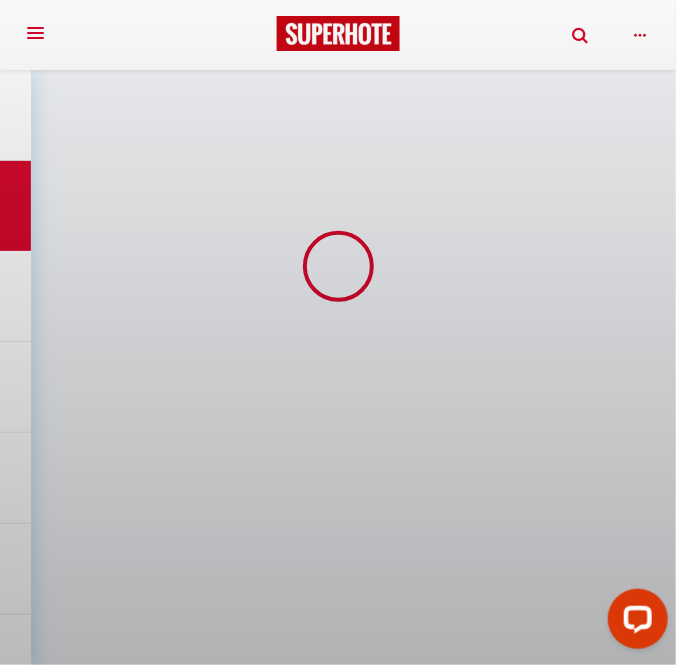scroll, scrollTop: 0, scrollLeft: 0, axis: both 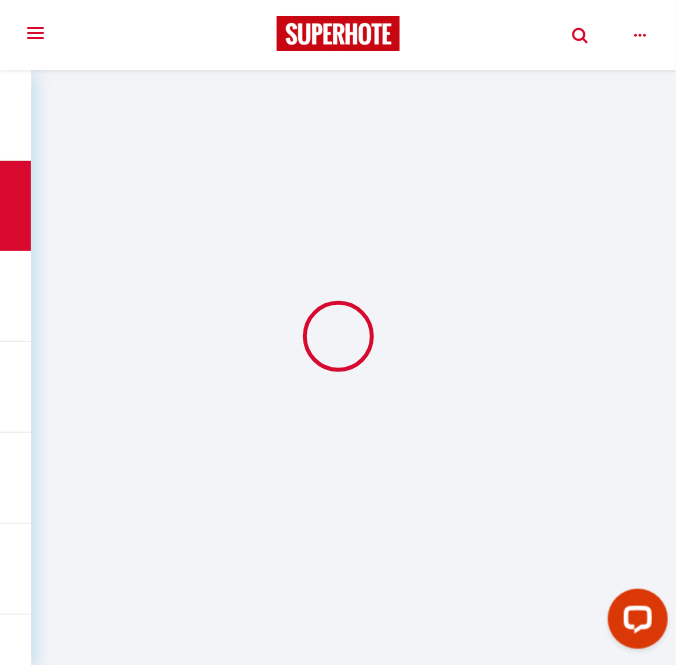 select on "cleaning" 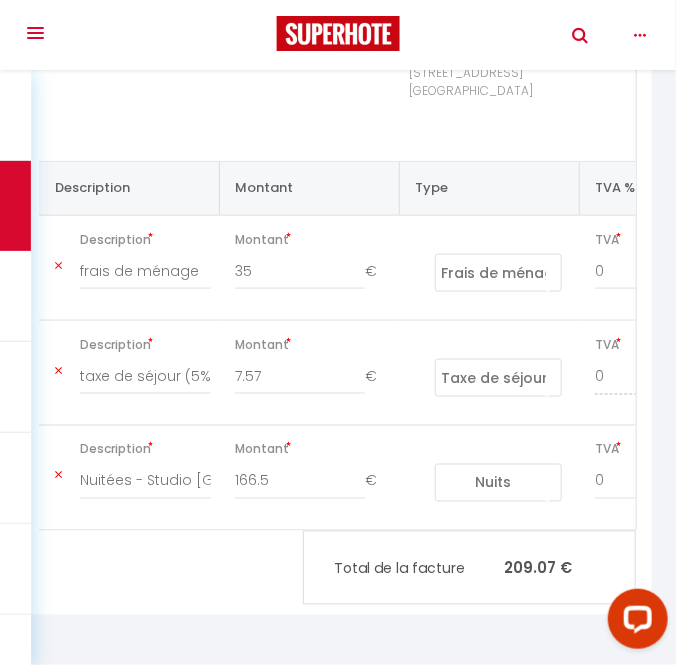 scroll, scrollTop: 545, scrollLeft: 0, axis: vertical 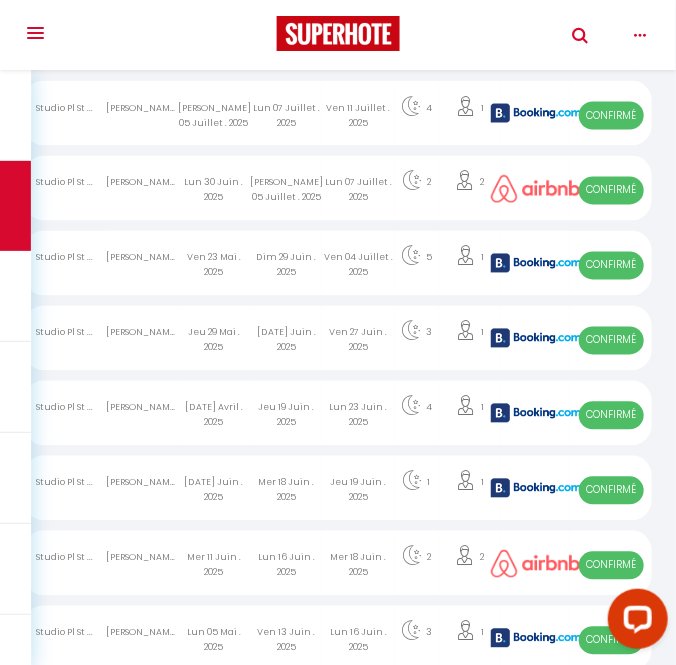 click at bounding box center [536, 263] 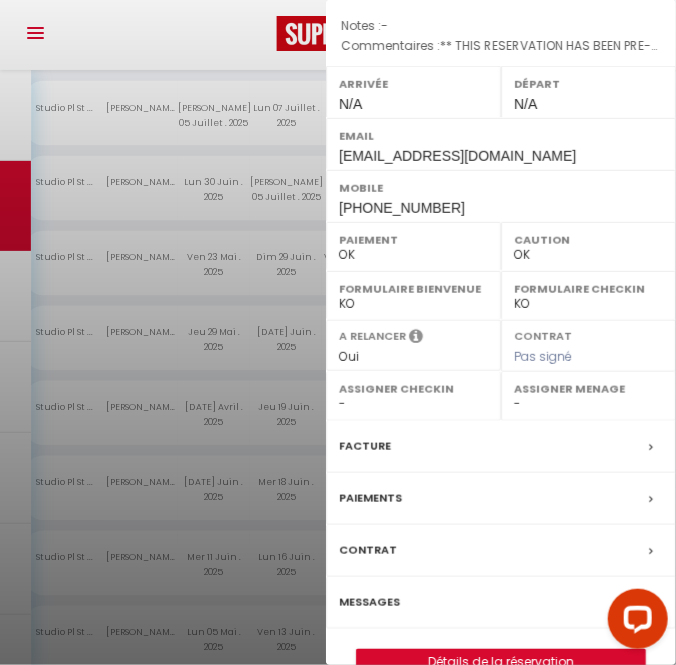 scroll, scrollTop: 377, scrollLeft: 0, axis: vertical 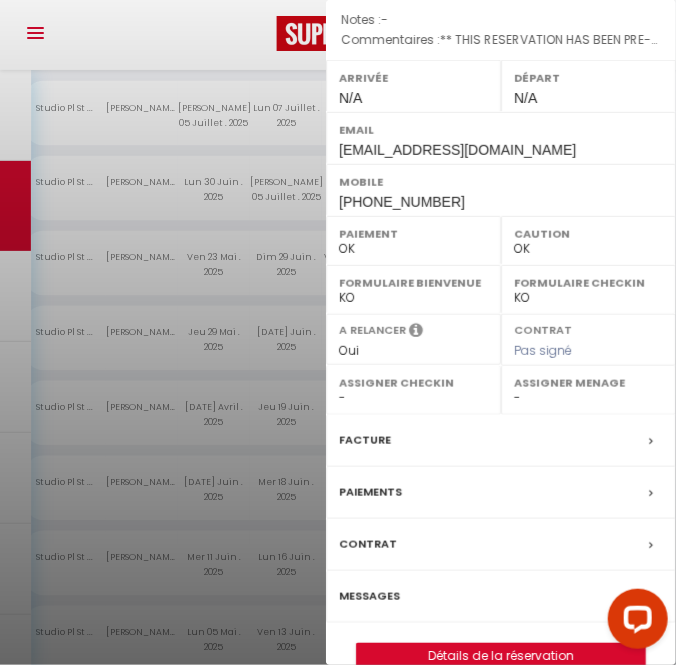 click on "Facture" at bounding box center (365, 440) 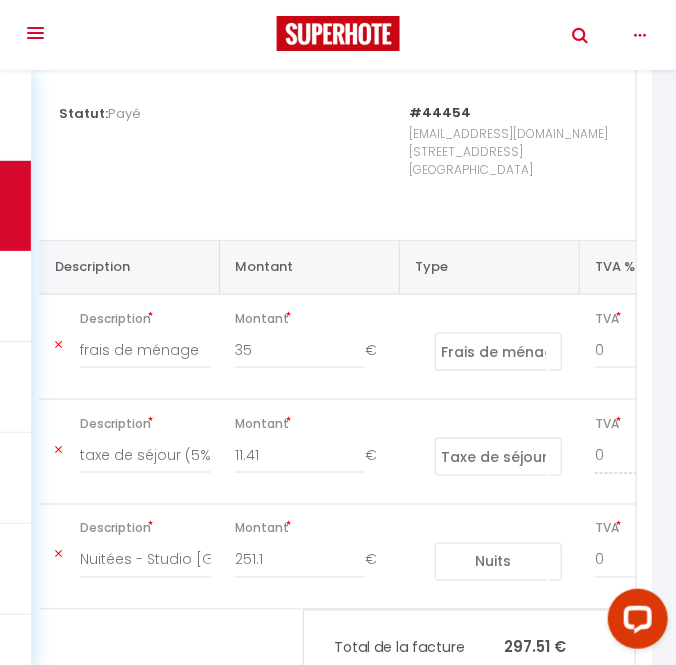 scroll, scrollTop: 454, scrollLeft: 0, axis: vertical 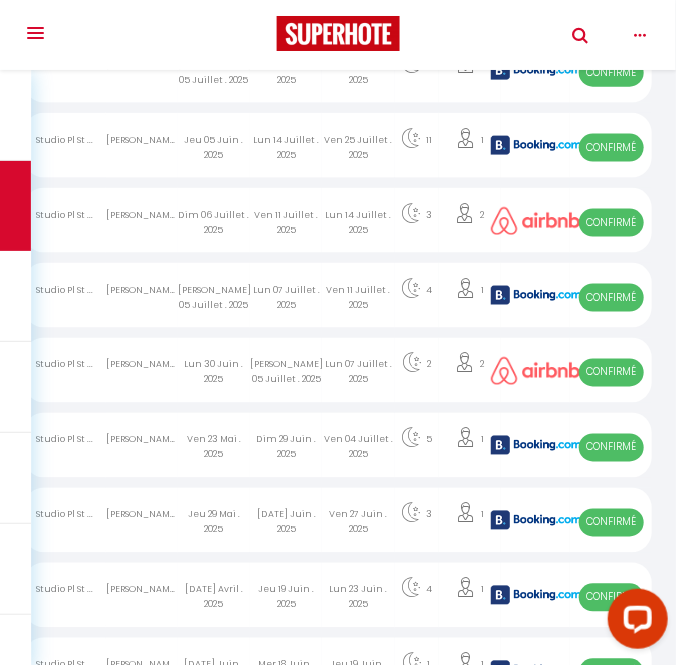 click at bounding box center [536, 371] 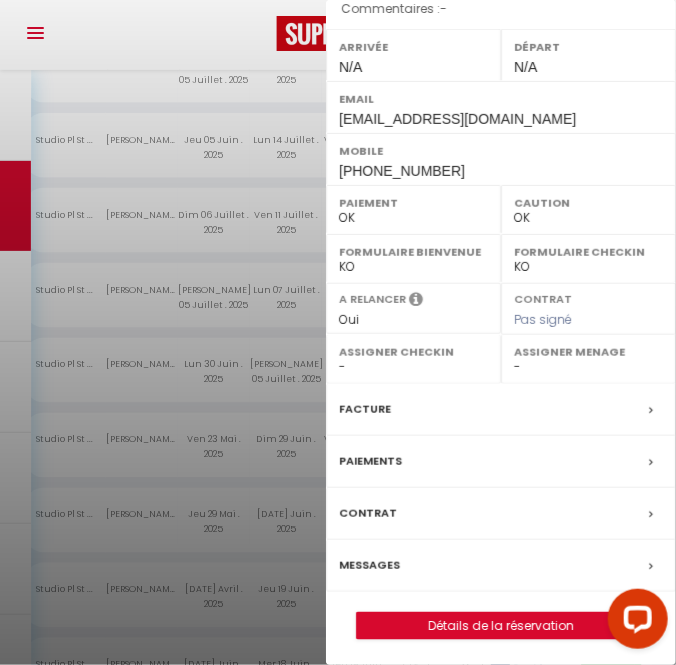 scroll, scrollTop: 283, scrollLeft: 0, axis: vertical 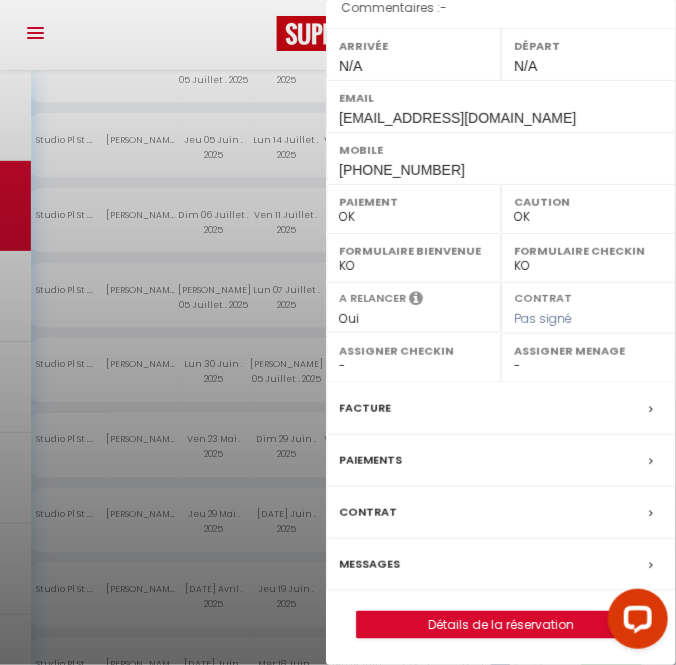 click on "Facture" at bounding box center (501, 409) 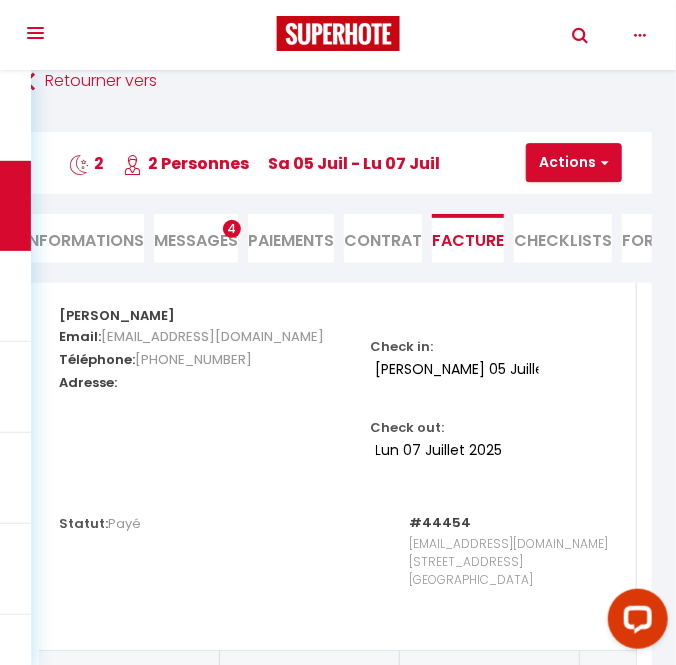 scroll, scrollTop: 0, scrollLeft: 0, axis: both 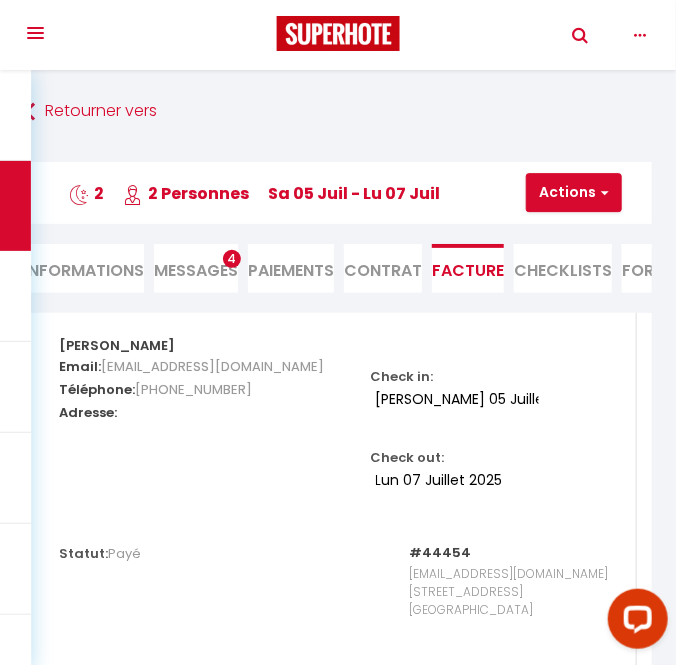 click on "Messages" at bounding box center [196, 270] 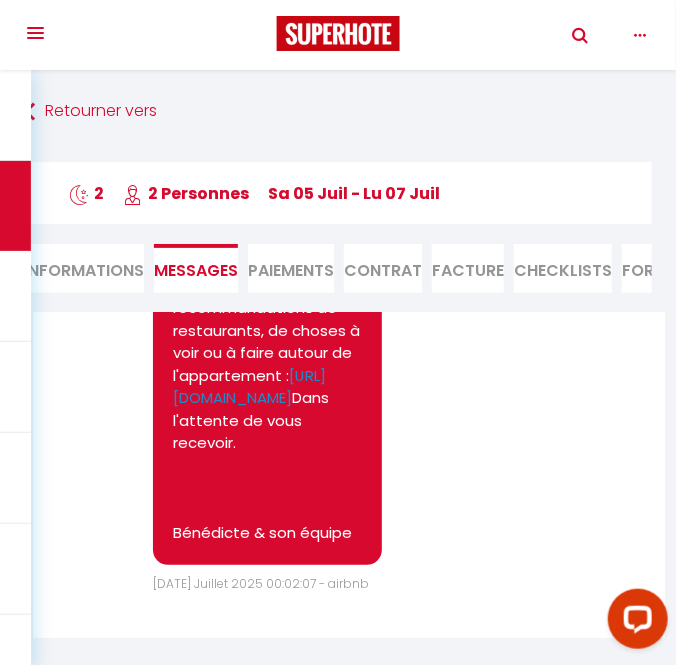 scroll, scrollTop: 2176, scrollLeft: 0, axis: vertical 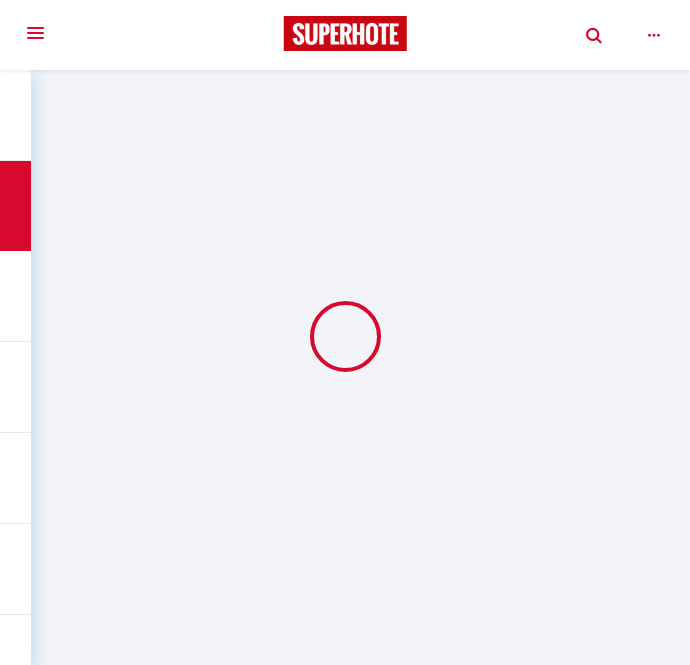 select on "not_cancelled" 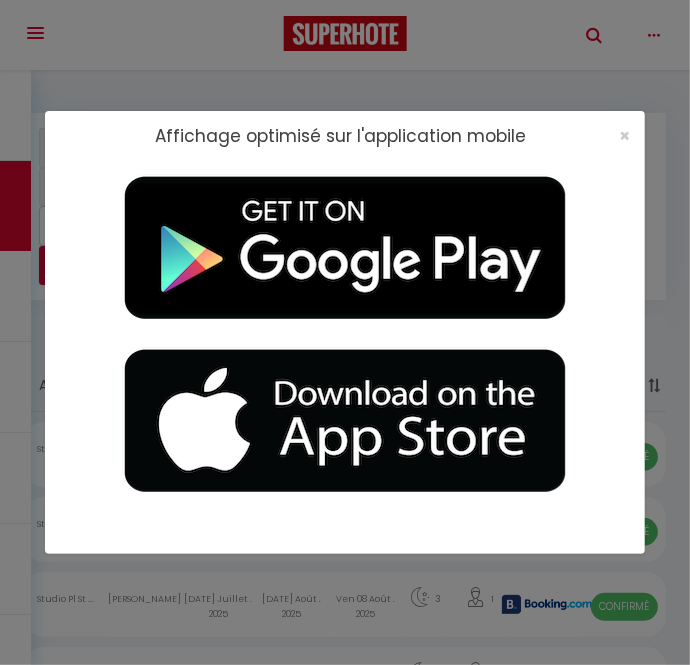 scroll, scrollTop: 609, scrollLeft: 0, axis: vertical 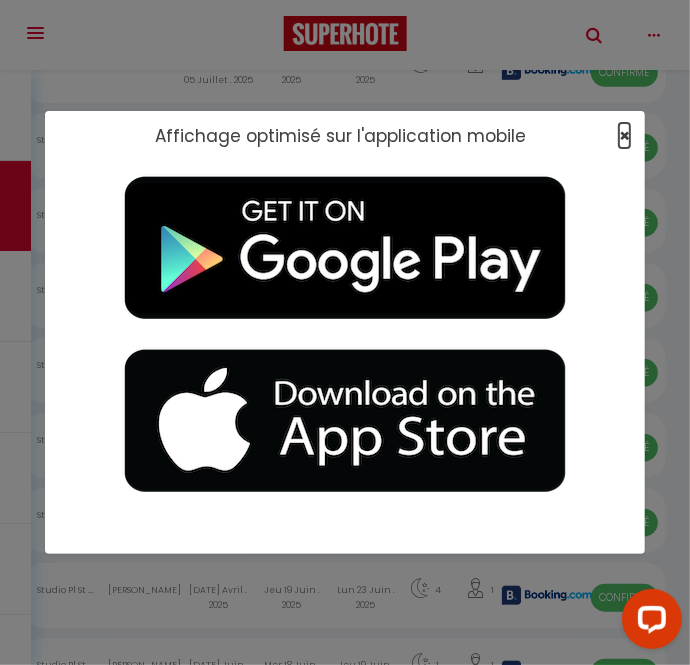 click on "×" at bounding box center [624, 135] 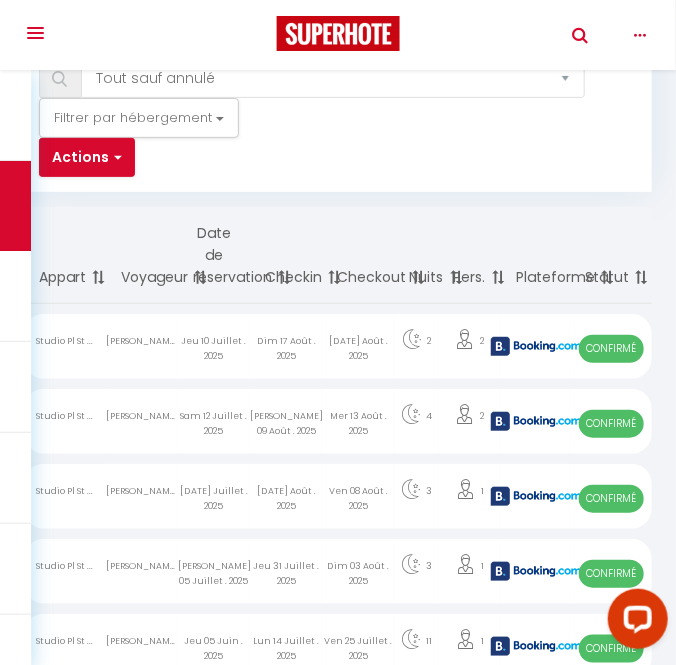 scroll, scrollTop: 0, scrollLeft: 0, axis: both 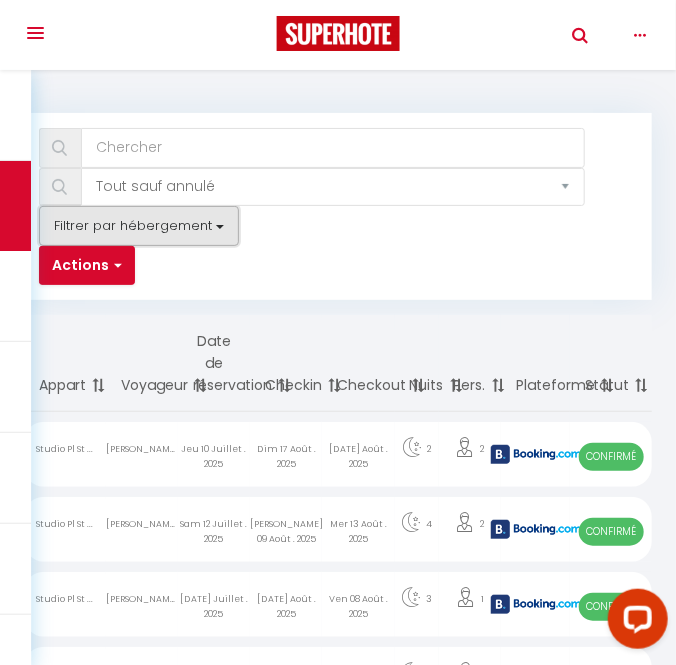 click on "Filtrer par hébergement" at bounding box center [139, 226] 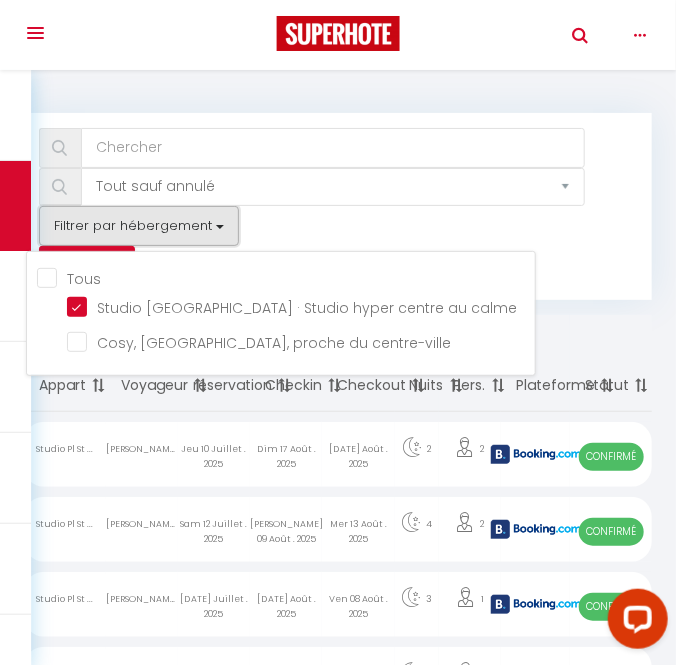 click on "Filtrer par hébergement" at bounding box center [139, 226] 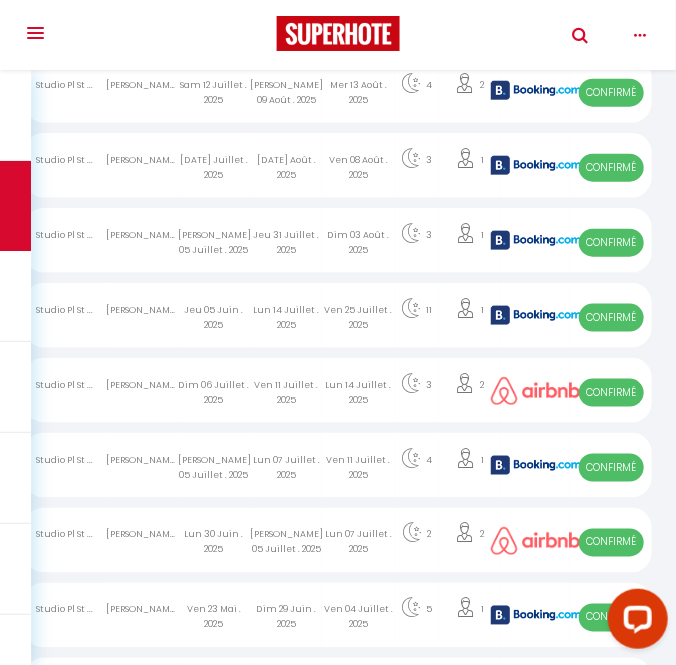 scroll, scrollTop: 545, scrollLeft: 0, axis: vertical 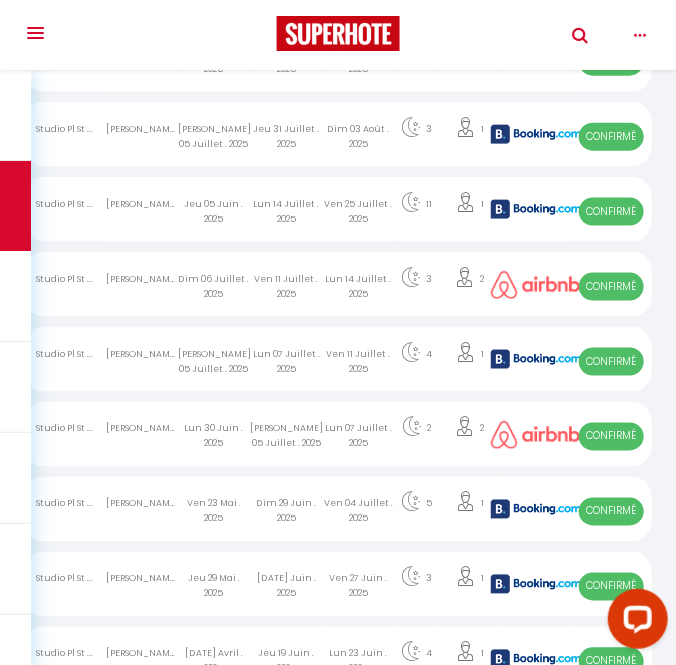click at bounding box center (536, 359) 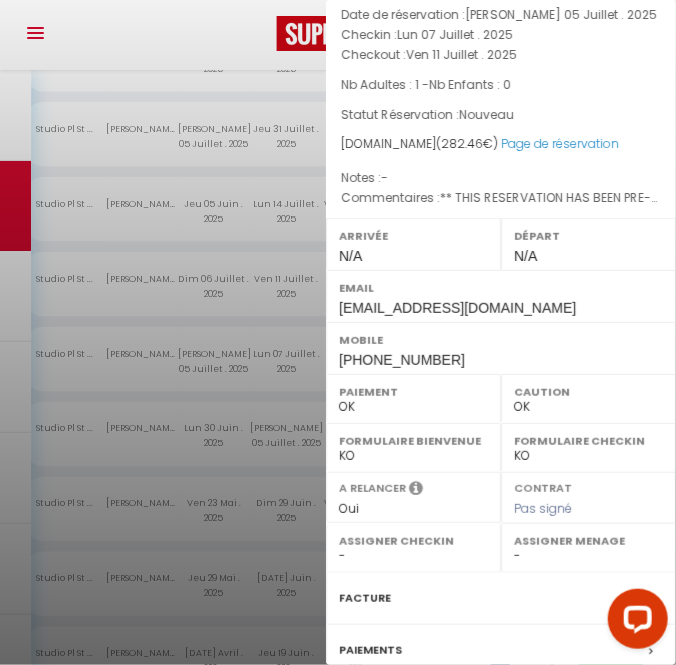 scroll, scrollTop: 272, scrollLeft: 0, axis: vertical 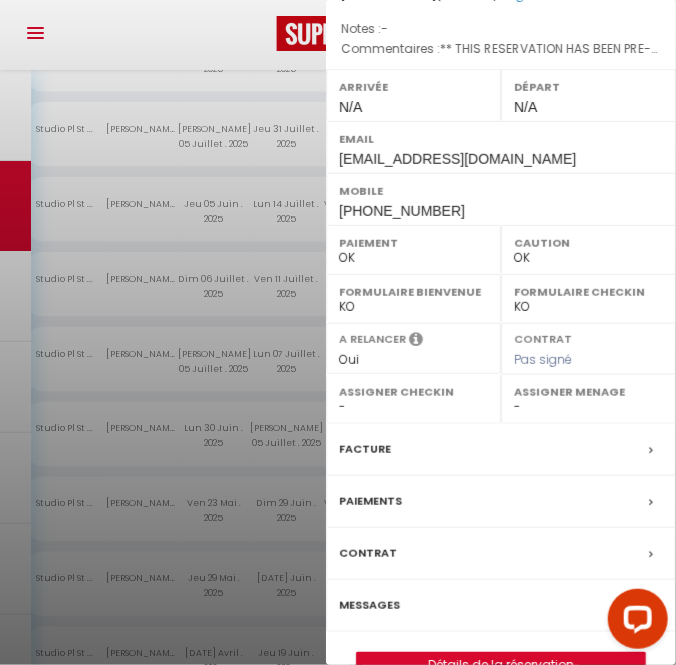 click on "Facture" at bounding box center (501, 450) 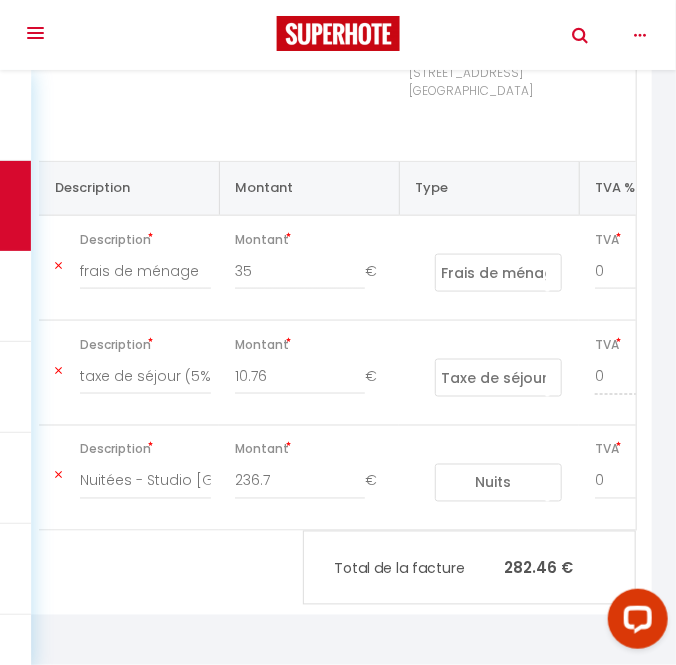 scroll, scrollTop: 545, scrollLeft: 0, axis: vertical 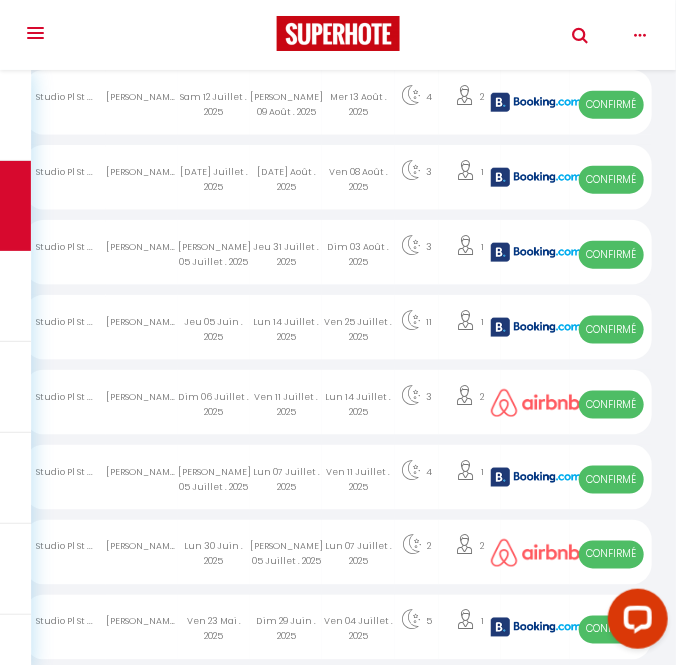 click at bounding box center [411, 395] 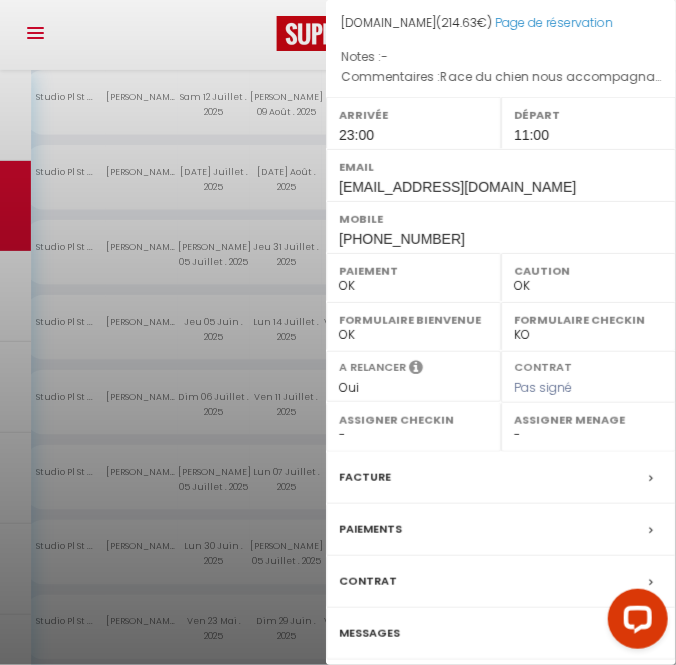 scroll, scrollTop: 272, scrollLeft: 0, axis: vertical 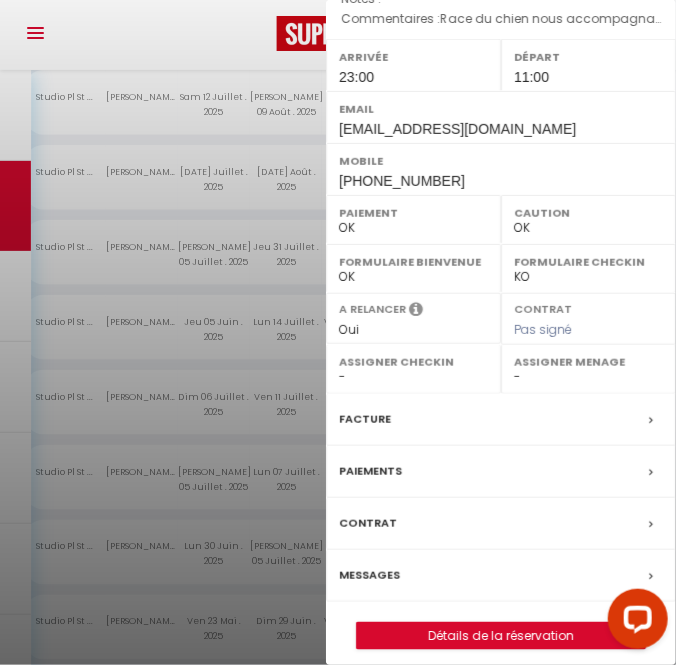 click on "Facture" at bounding box center [365, 419] 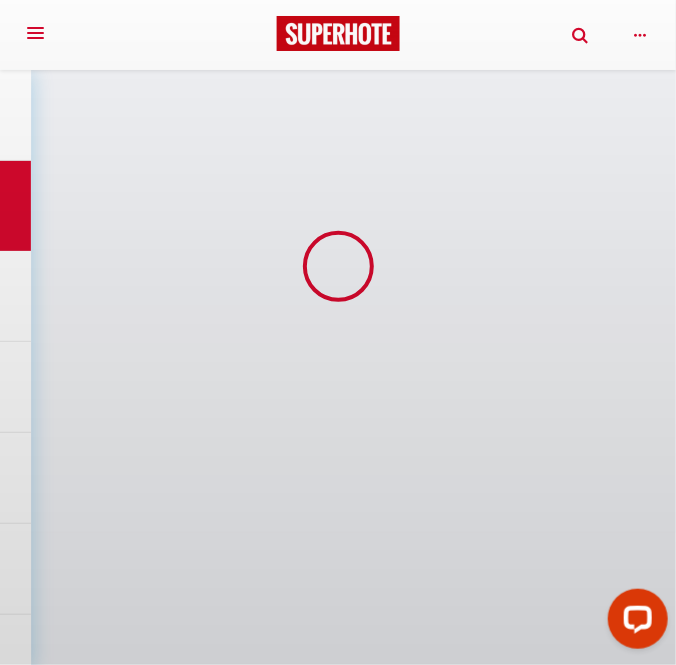 scroll, scrollTop: 0, scrollLeft: 0, axis: both 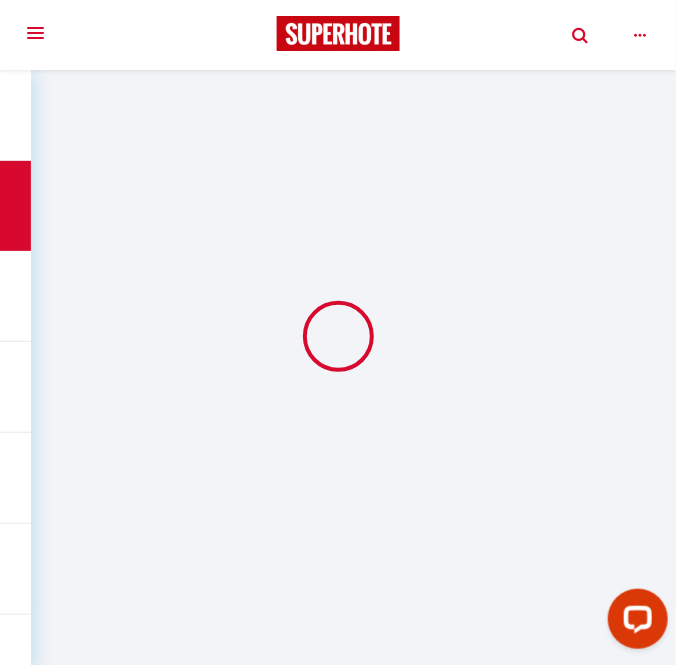 select on "cleaning" 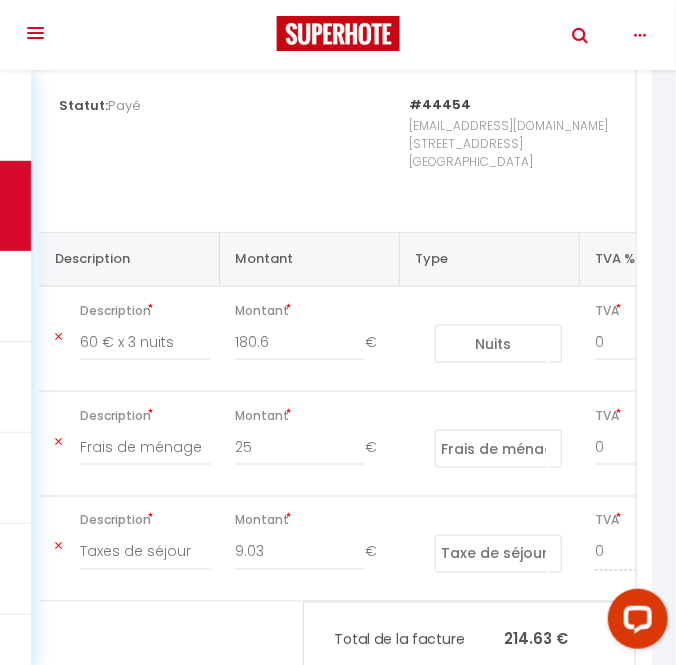 scroll, scrollTop: 545, scrollLeft: 0, axis: vertical 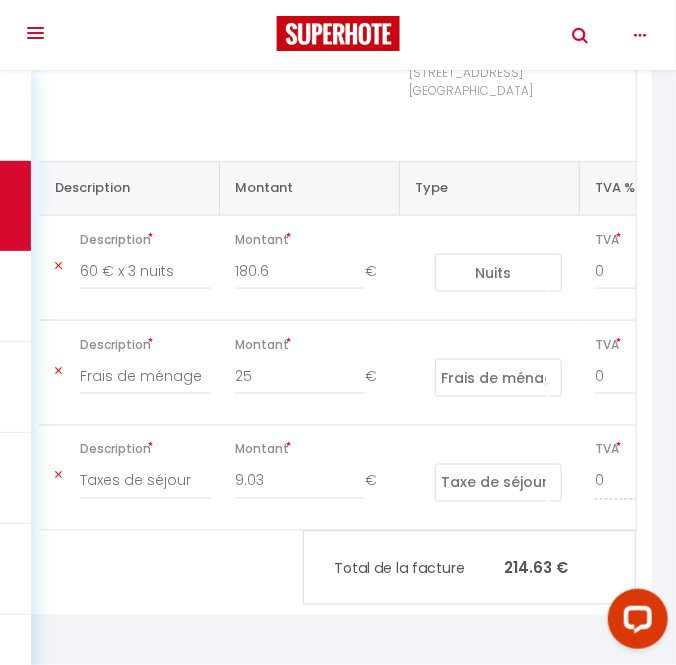 select on "not_cancelled" 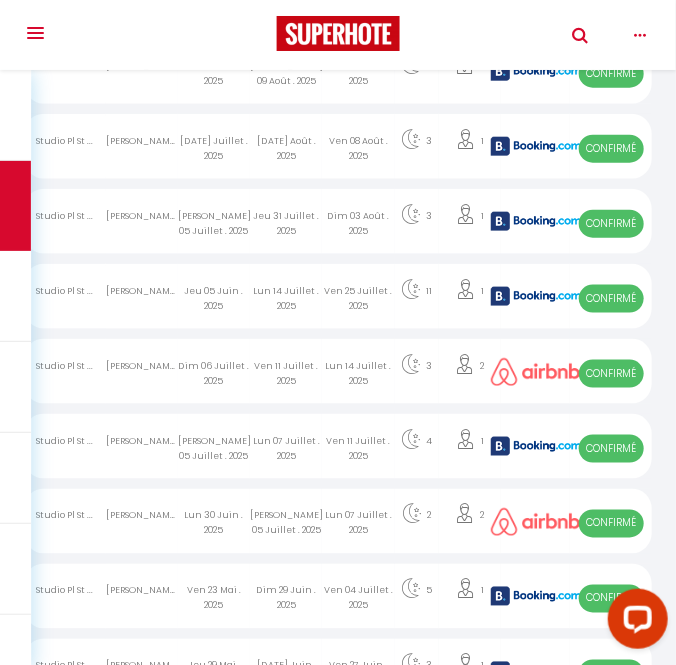scroll, scrollTop: 427, scrollLeft: 0, axis: vertical 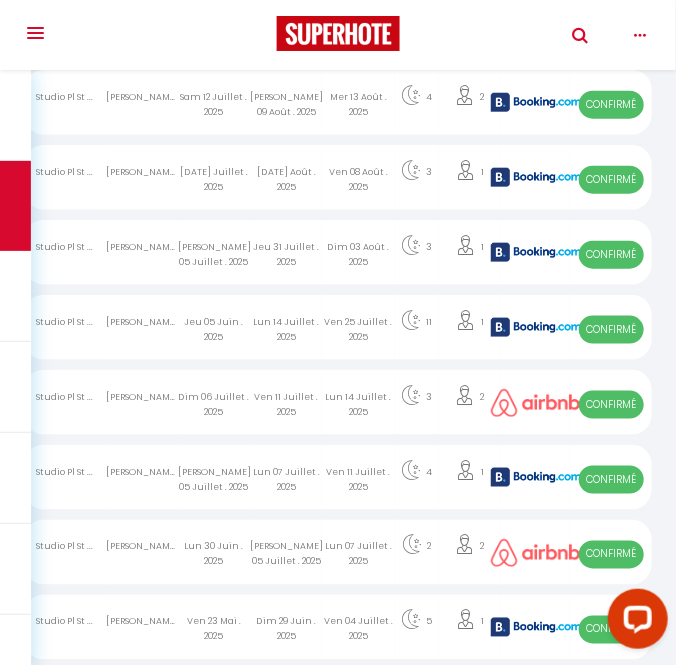 click at bounding box center (535, 327) 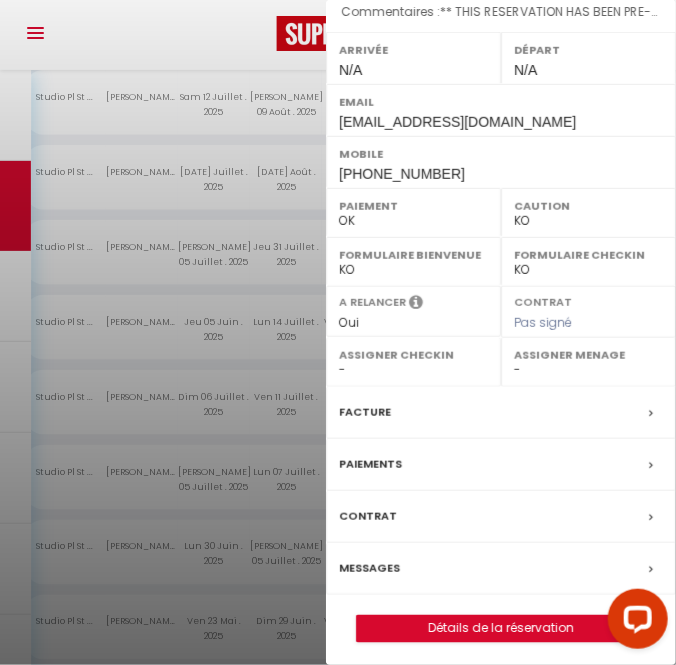 scroll, scrollTop: 345, scrollLeft: 0, axis: vertical 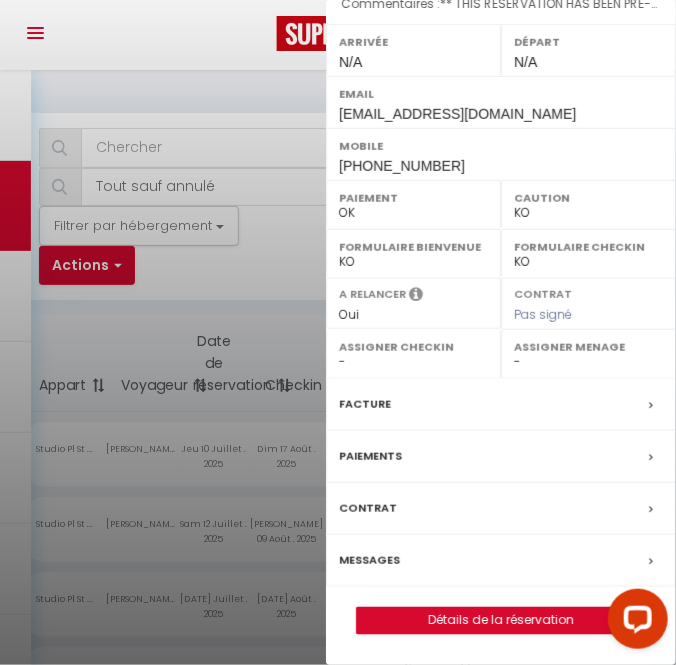 click on "Facture" at bounding box center (365, 404) 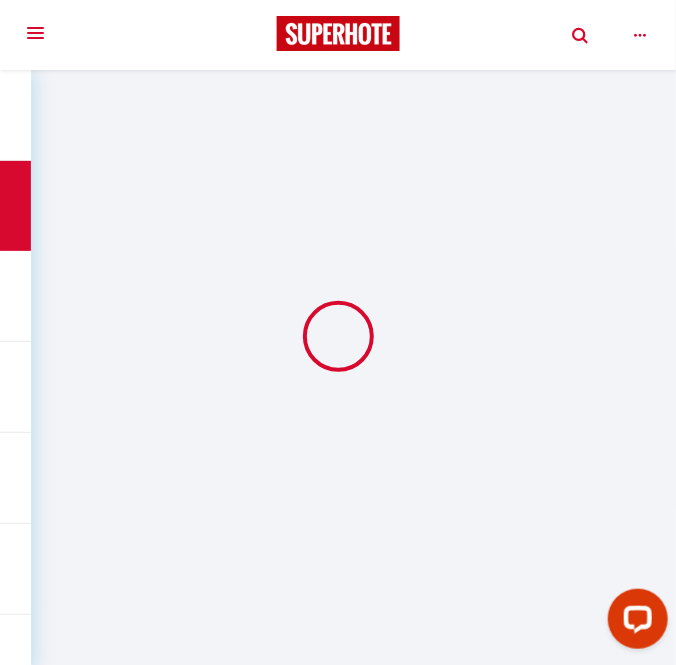 select on "cleaning" 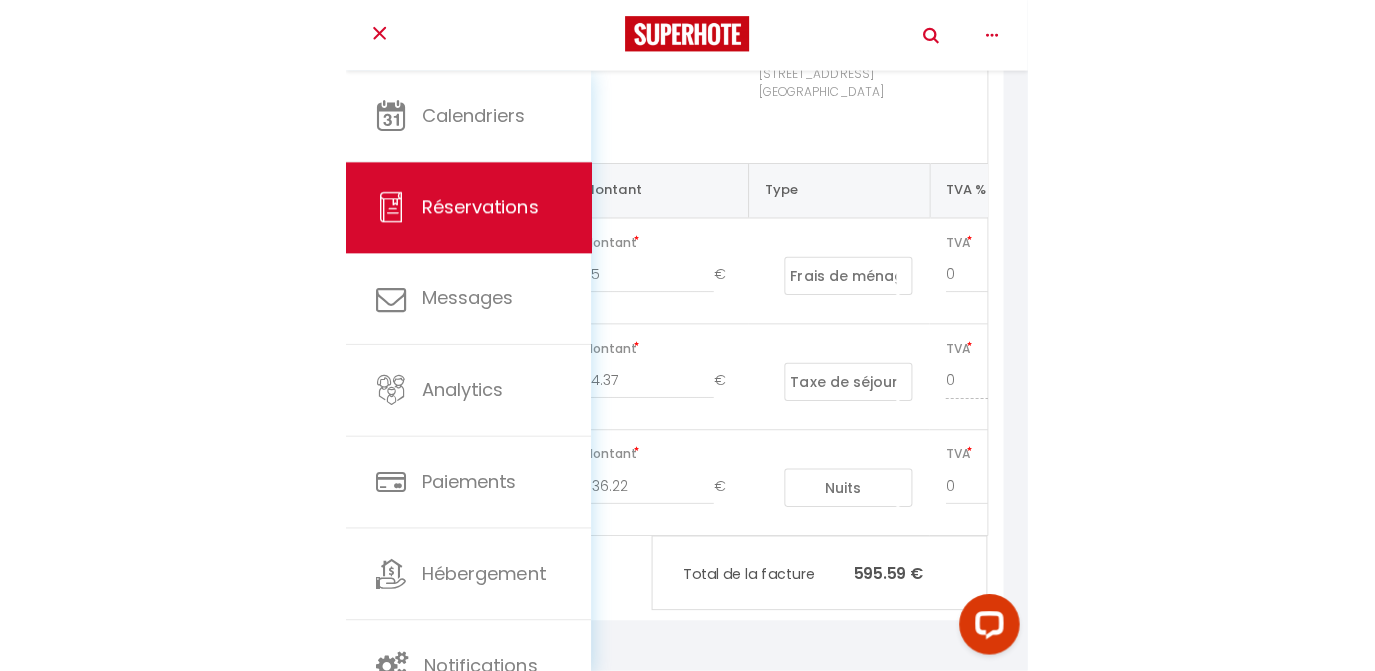 scroll, scrollTop: 310, scrollLeft: 0, axis: vertical 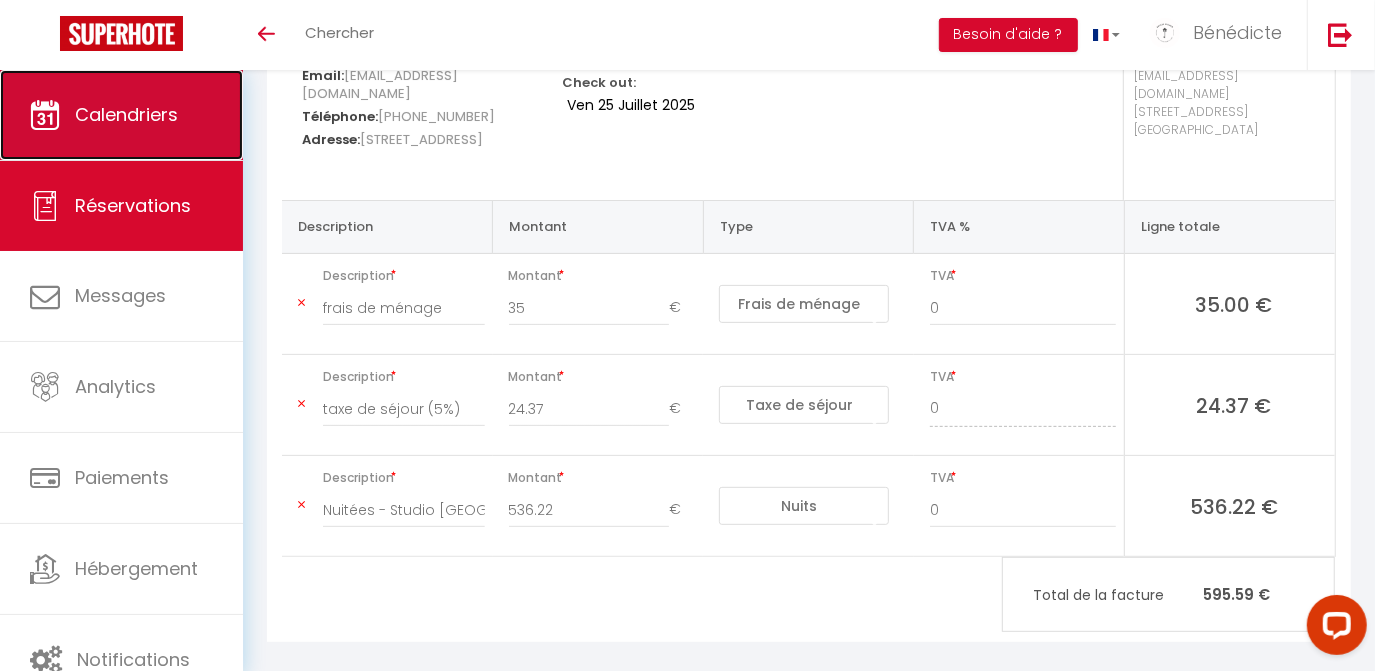 click on "Calendriers" at bounding box center (121, 115) 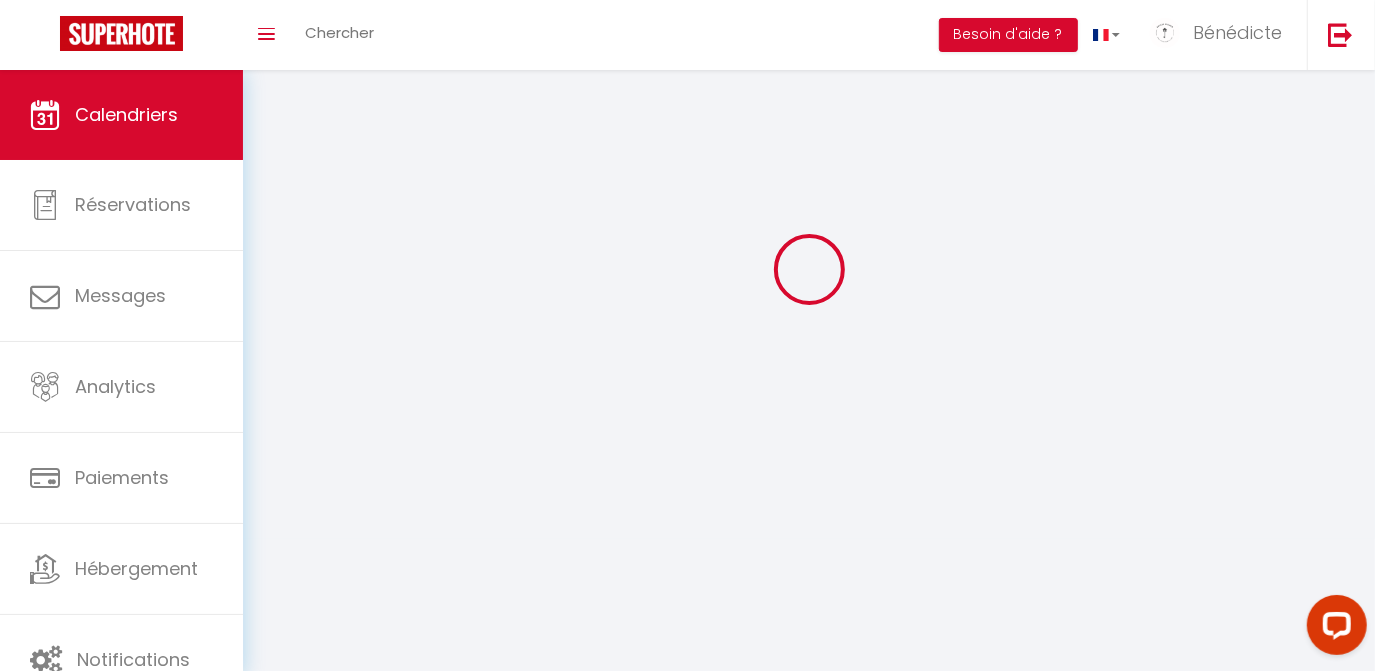 scroll, scrollTop: 0, scrollLeft: 0, axis: both 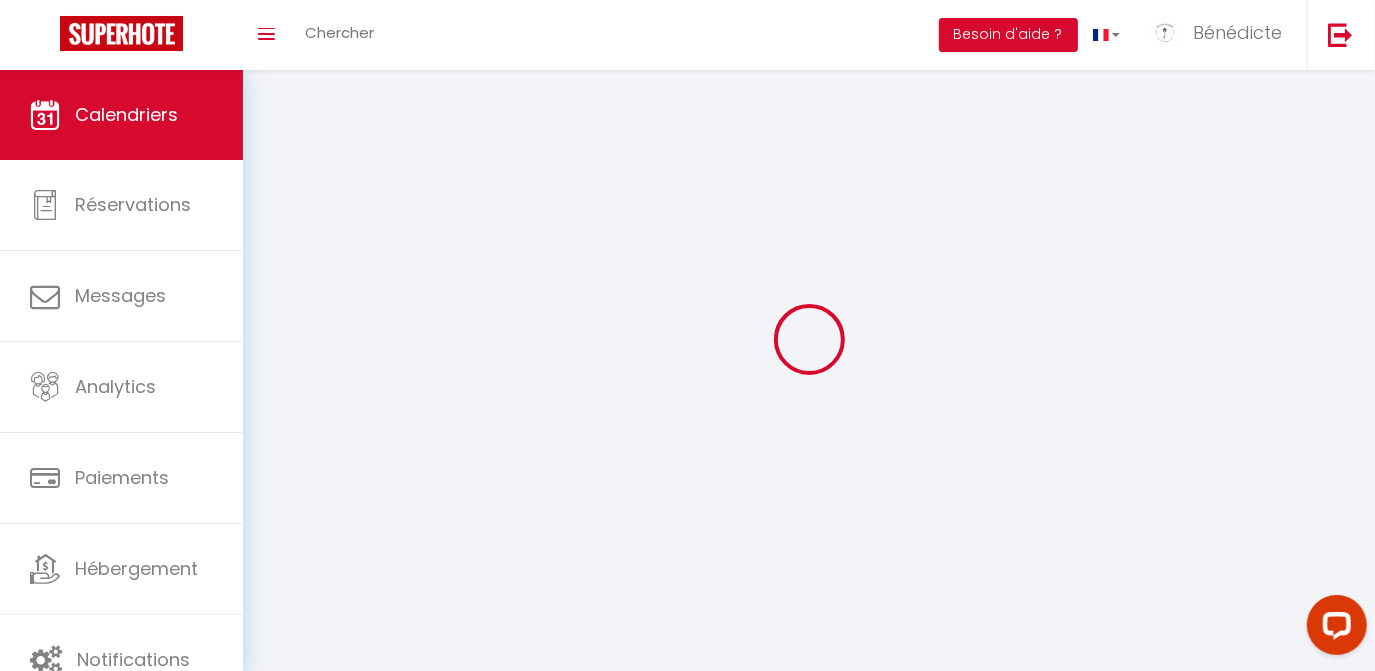 select 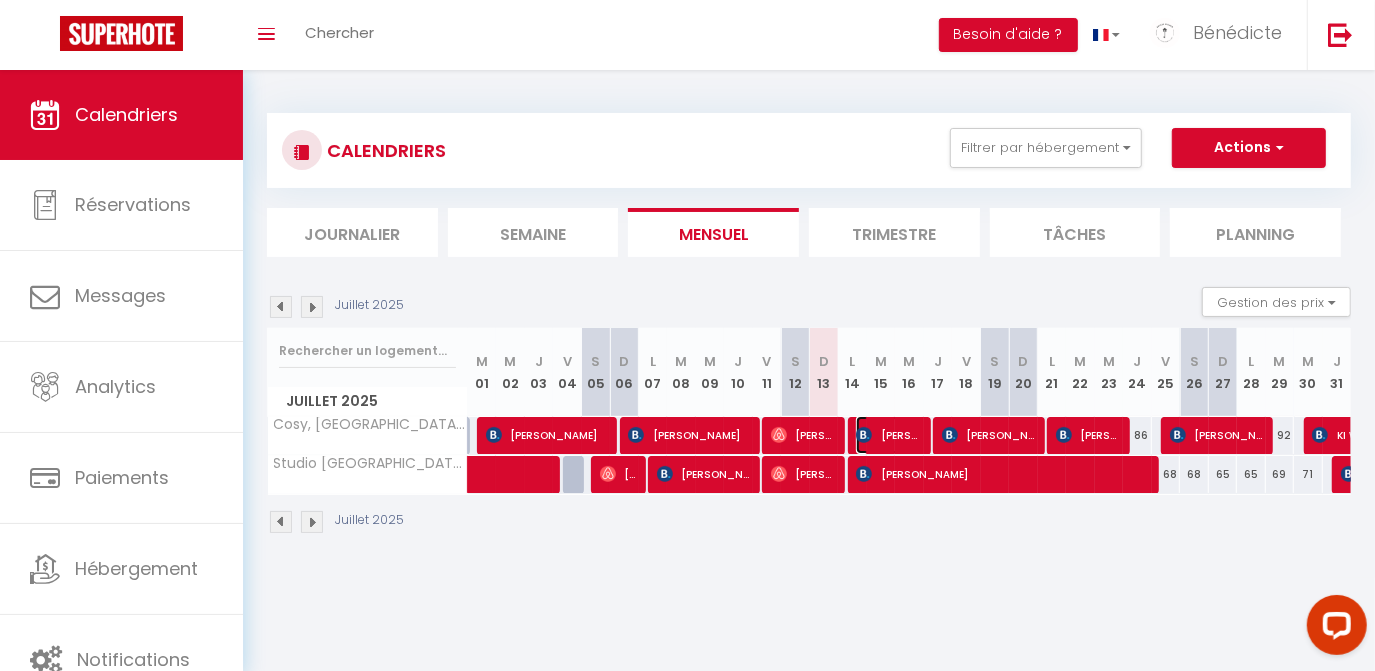 click on "[PERSON_NAME]" at bounding box center (890, 435) 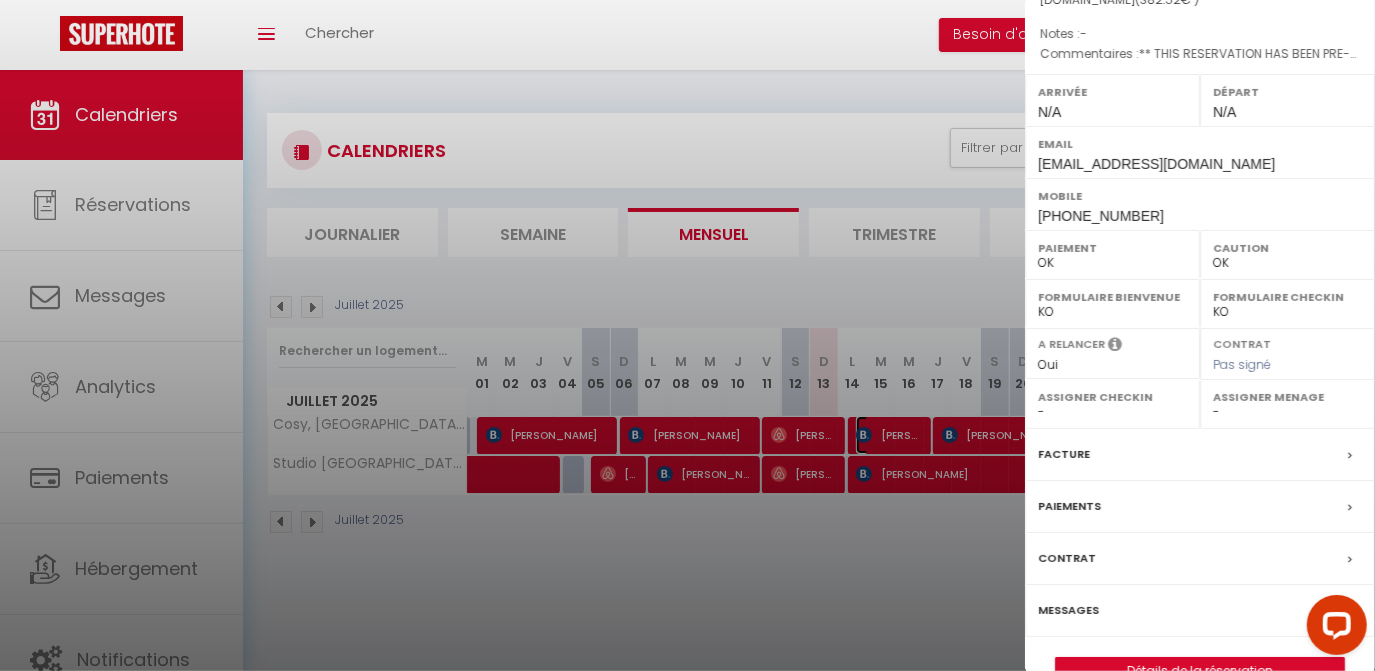 scroll, scrollTop: 272, scrollLeft: 0, axis: vertical 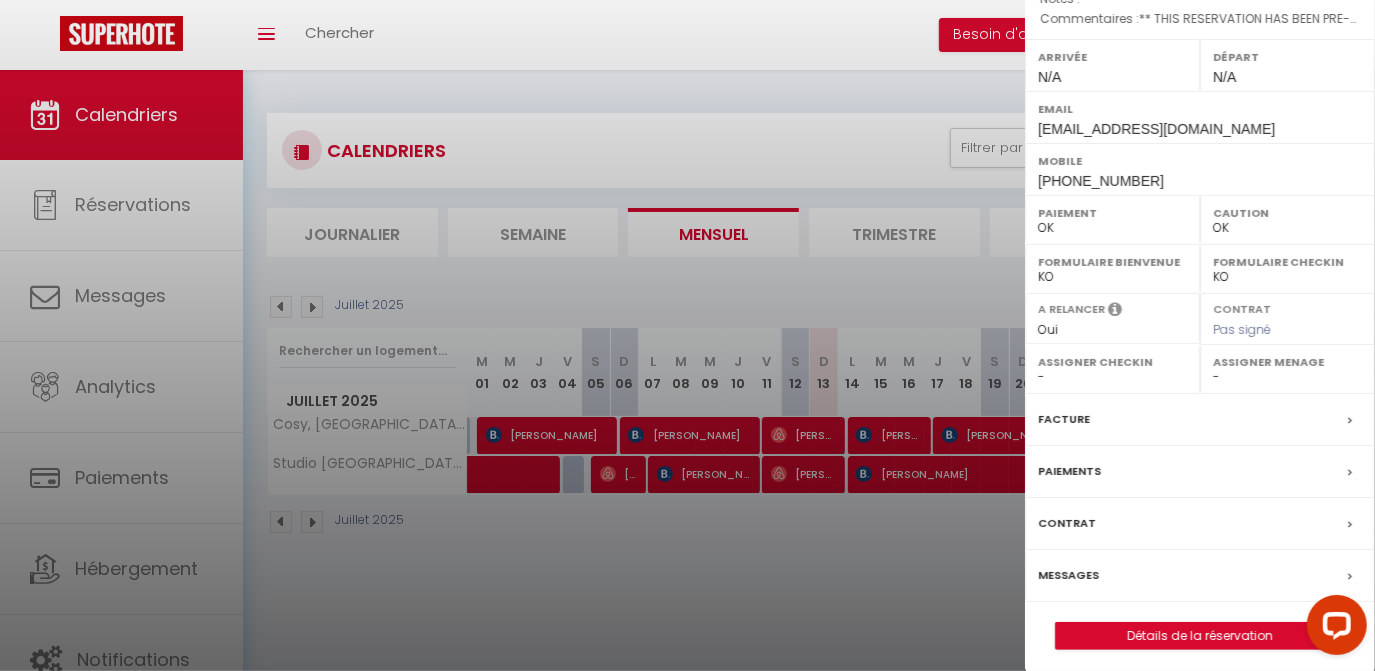click on "Paiements" at bounding box center (1200, 472) 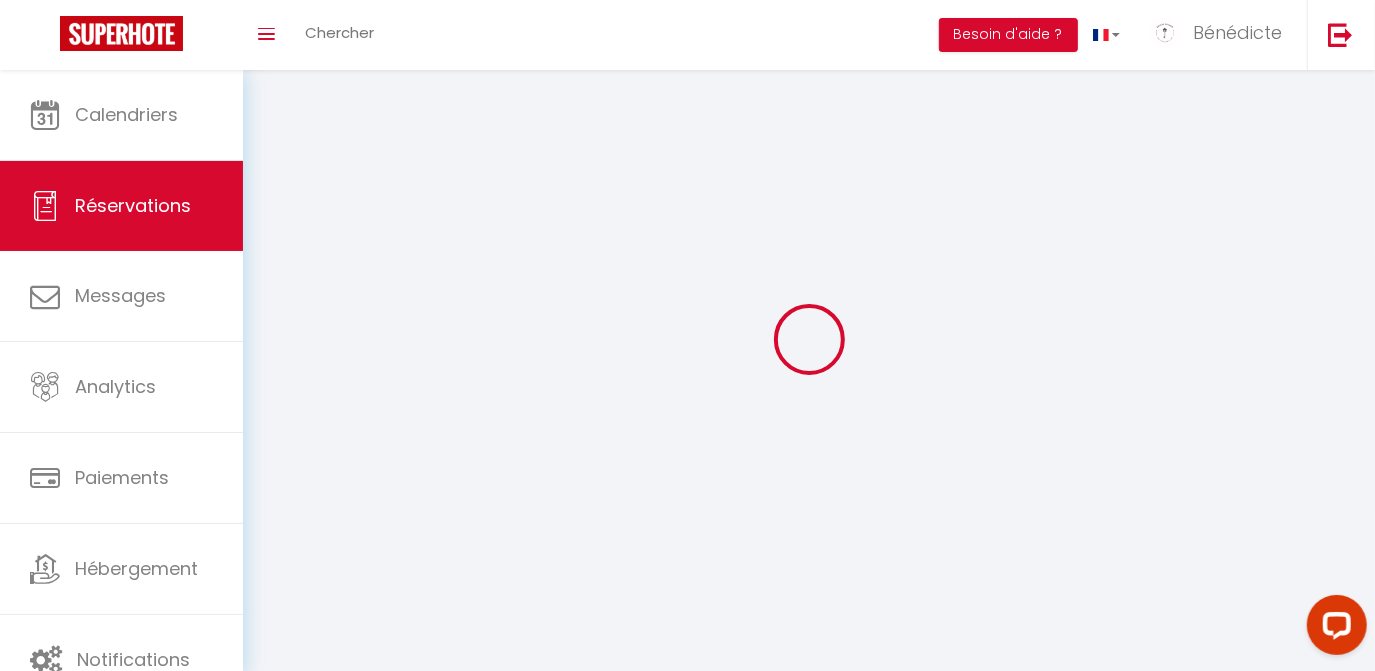 select 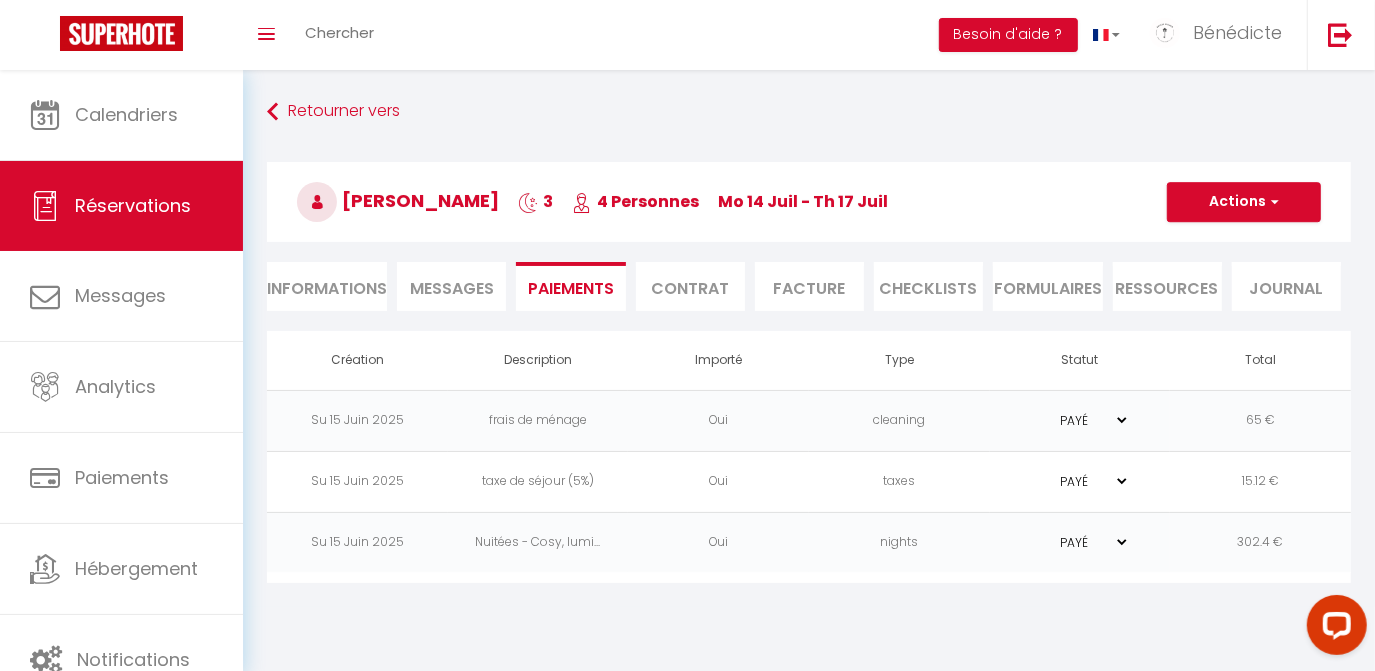 click on "Facture" at bounding box center [809, 286] 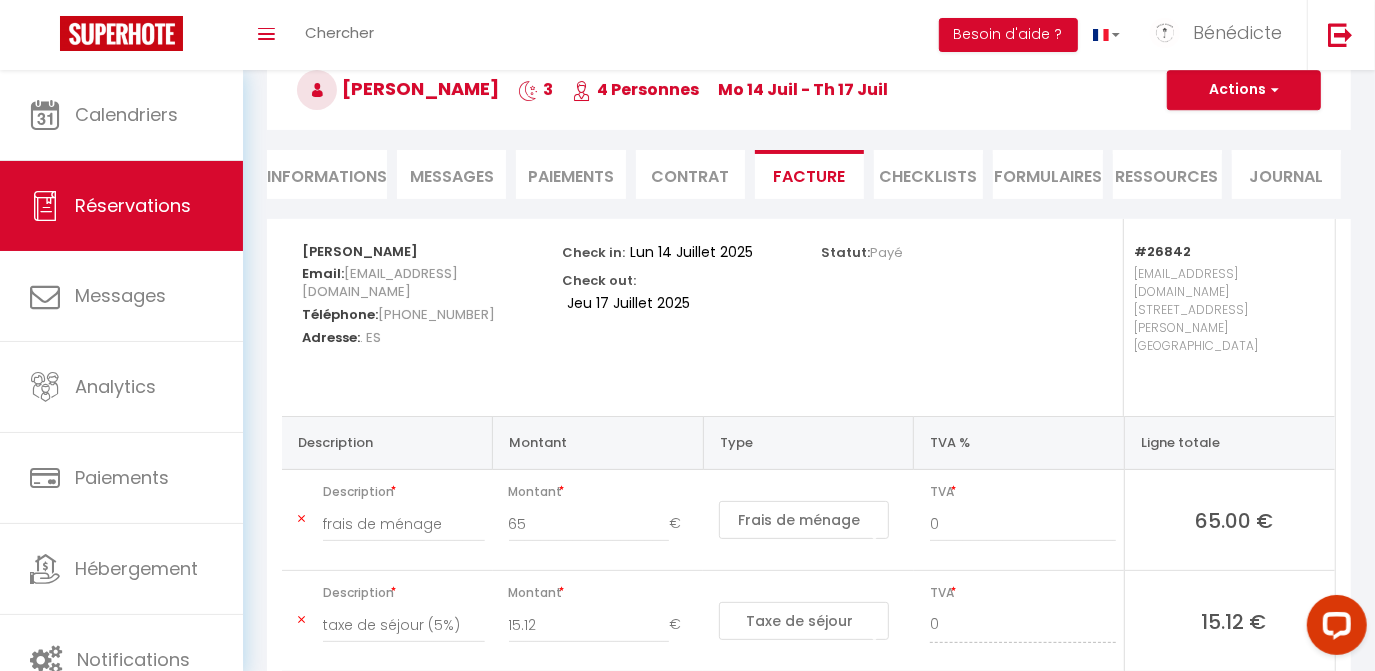 scroll, scrollTop: 0, scrollLeft: 0, axis: both 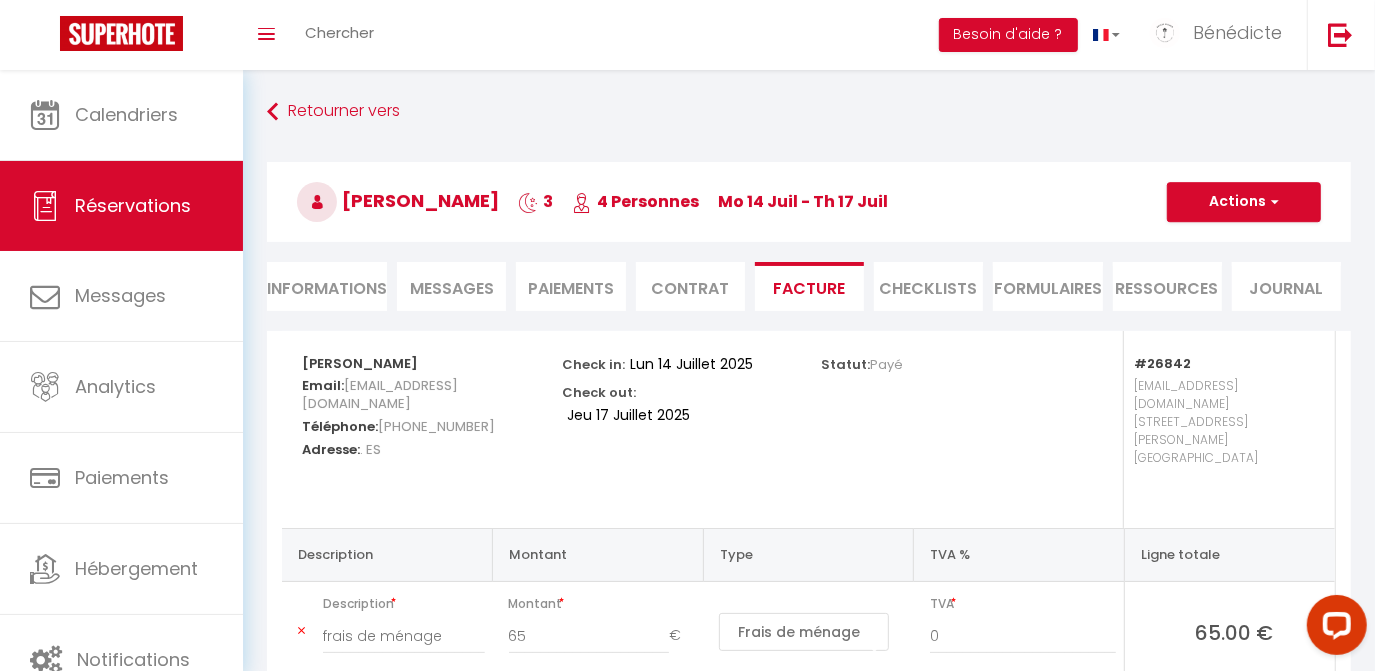 click on "Messages" at bounding box center (452, 288) 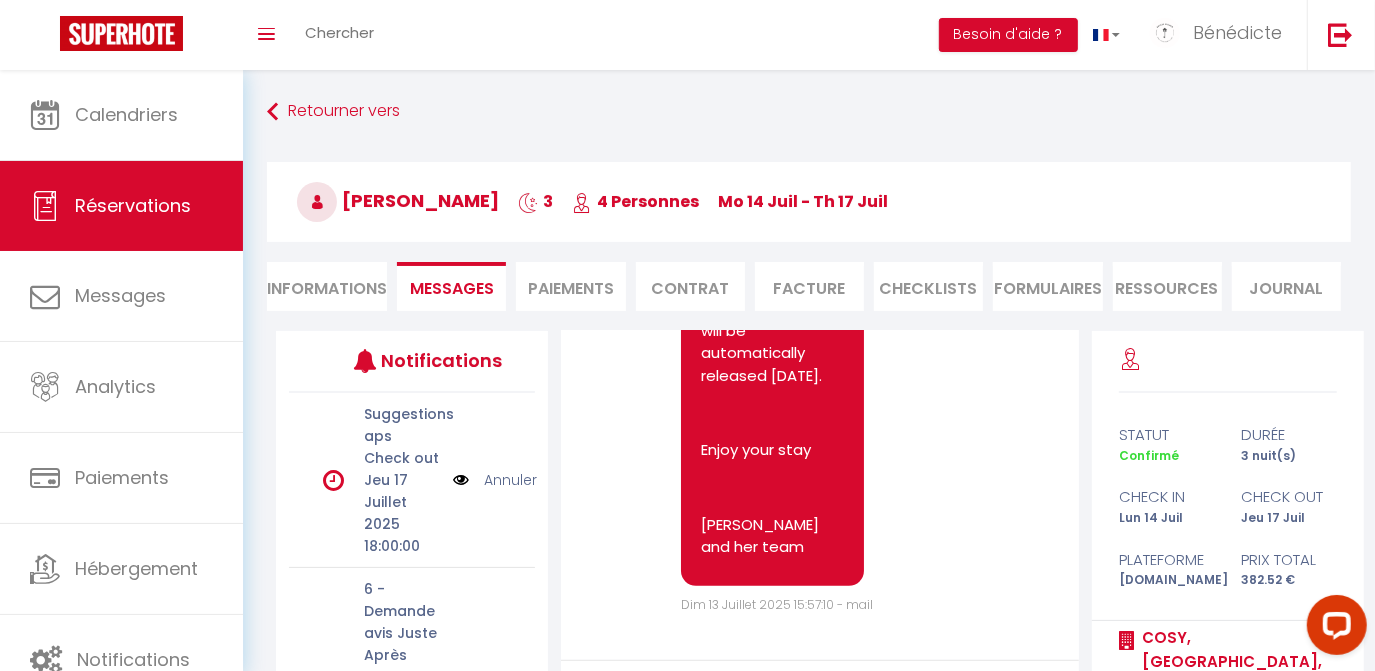 scroll, scrollTop: 6024, scrollLeft: 0, axis: vertical 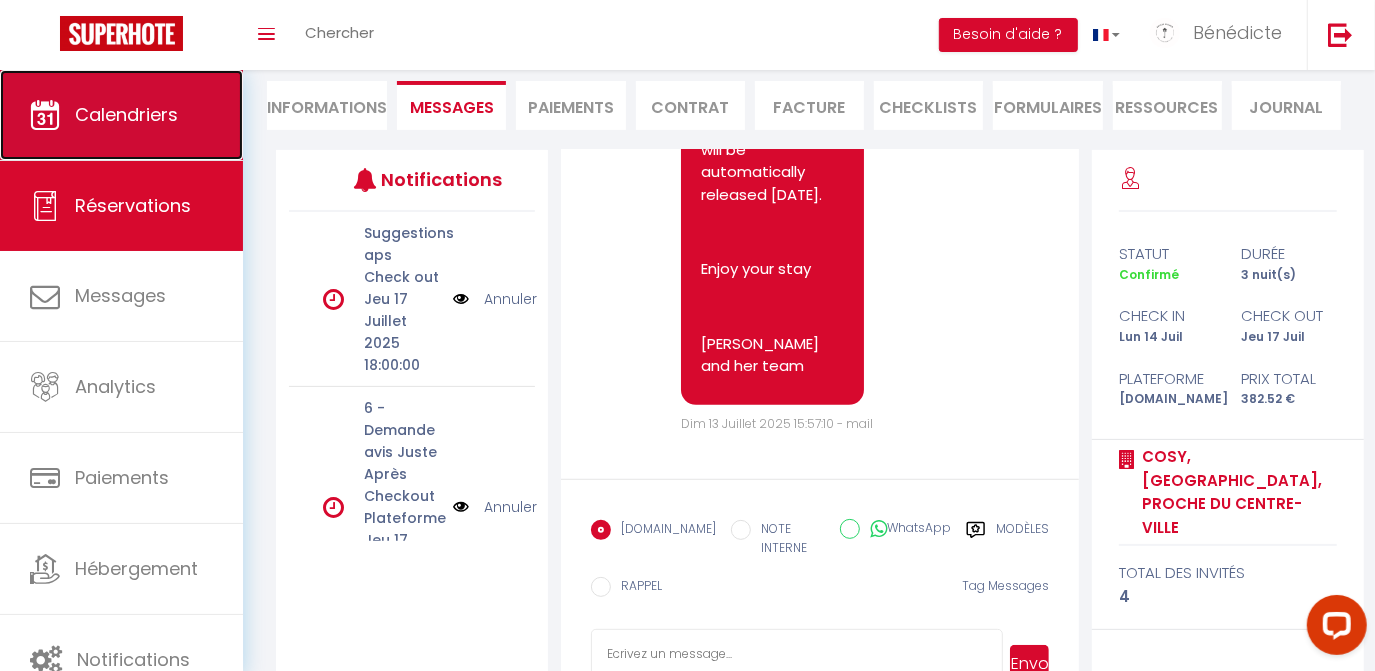 click on "Calendriers" at bounding box center [126, 114] 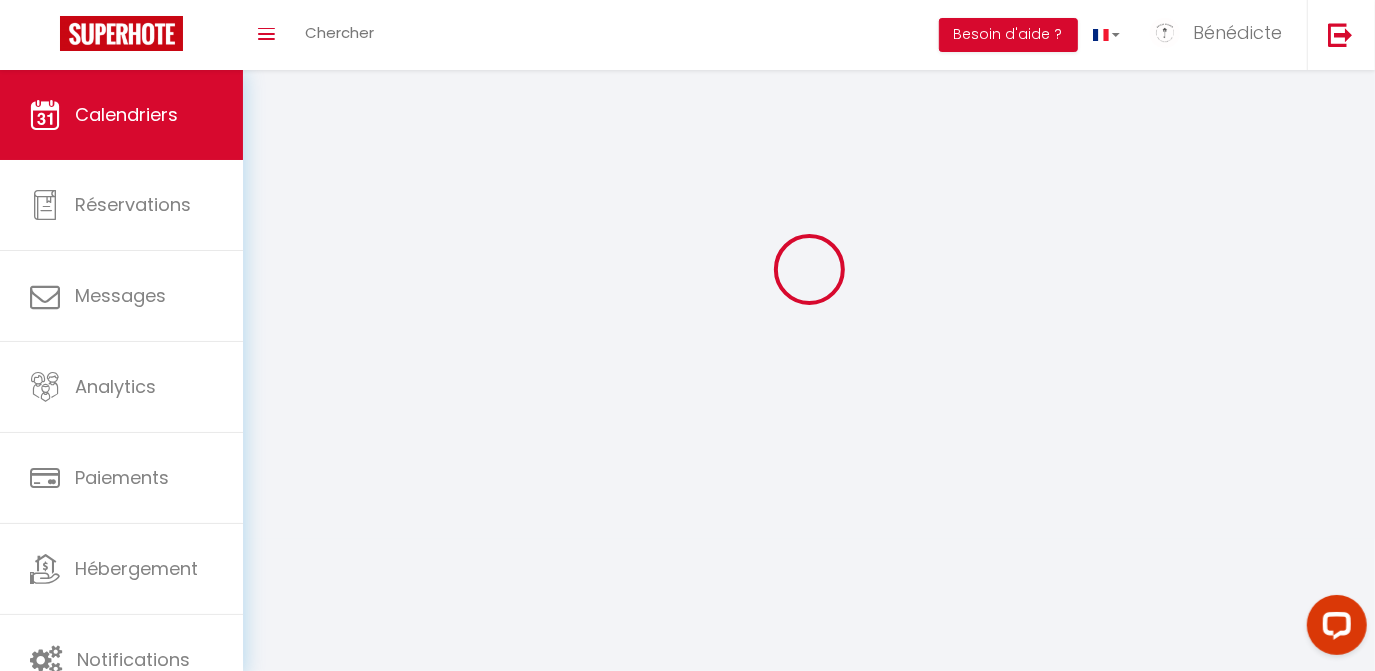 scroll, scrollTop: 0, scrollLeft: 0, axis: both 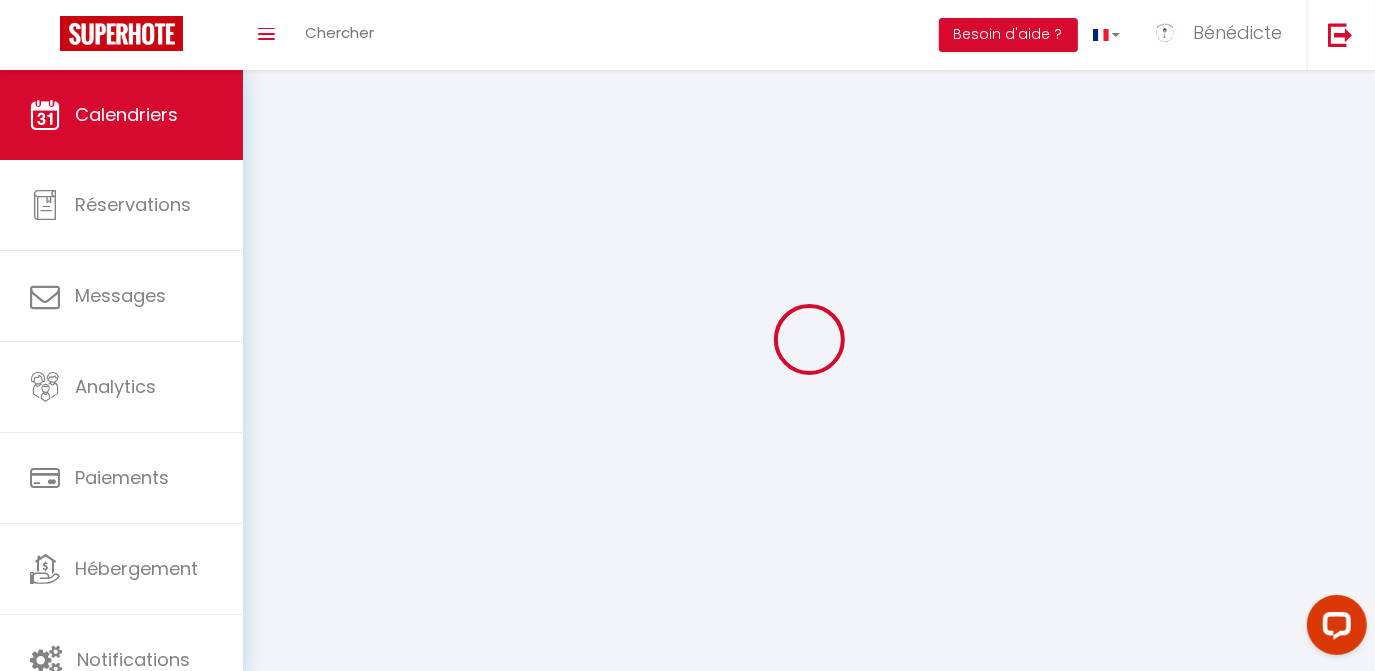 select 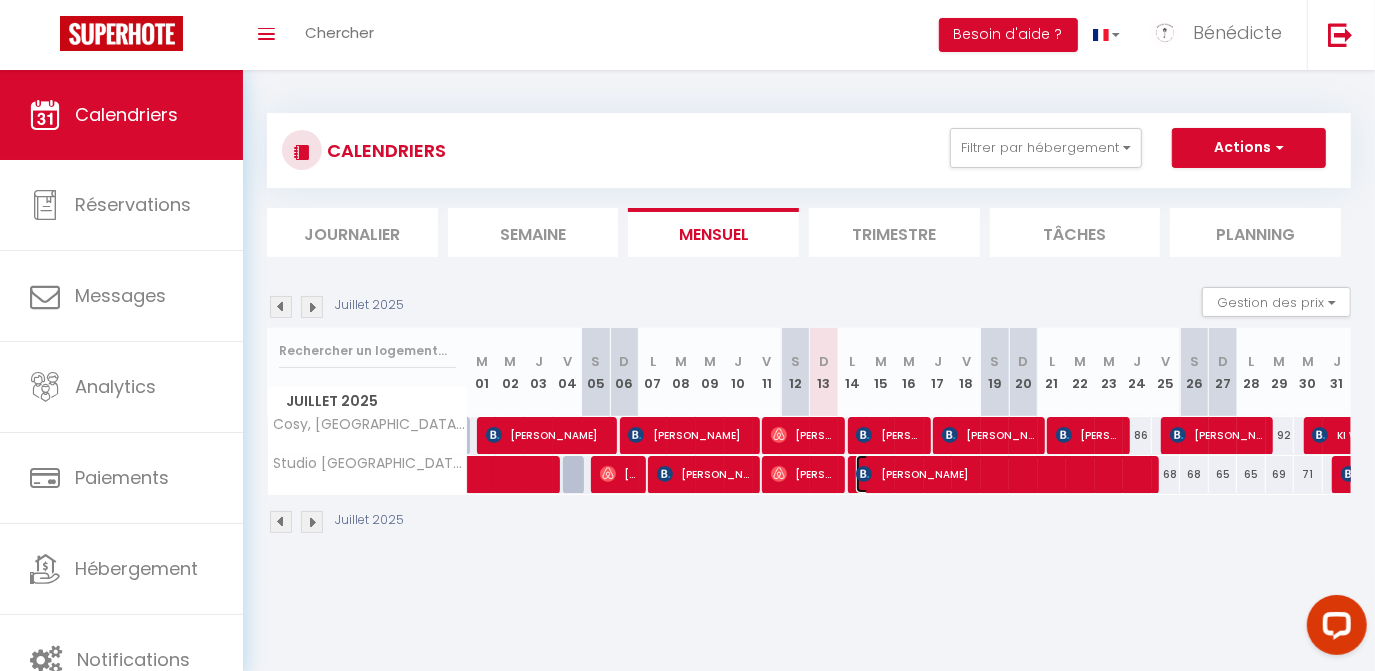 click on "[PERSON_NAME]" at bounding box center [1006, 474] 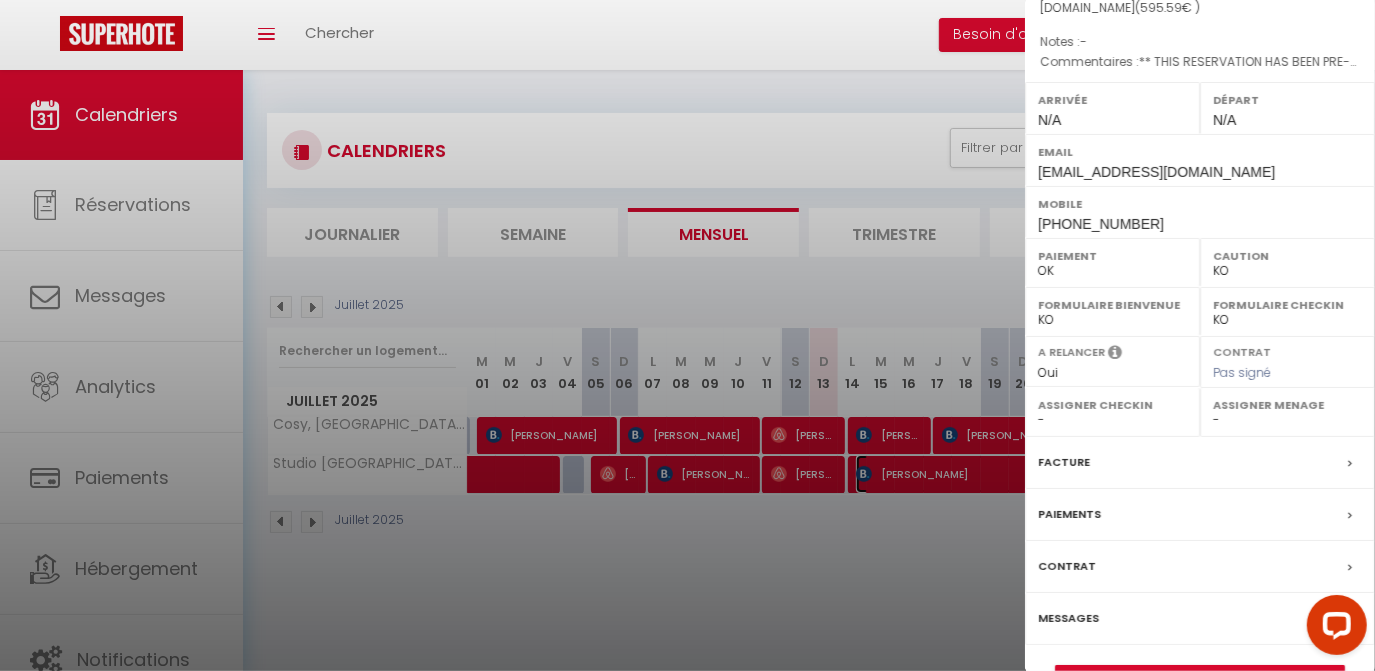 scroll, scrollTop: 272, scrollLeft: 0, axis: vertical 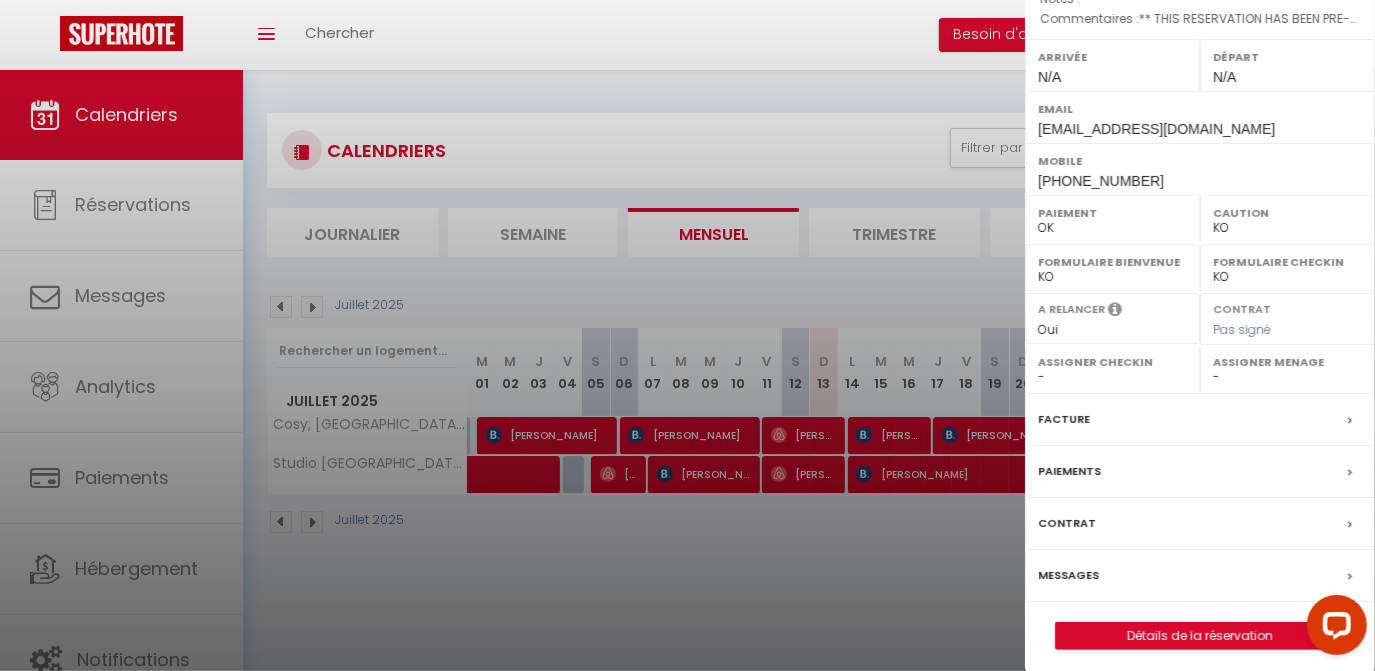 click on "Facture" at bounding box center [1064, 419] 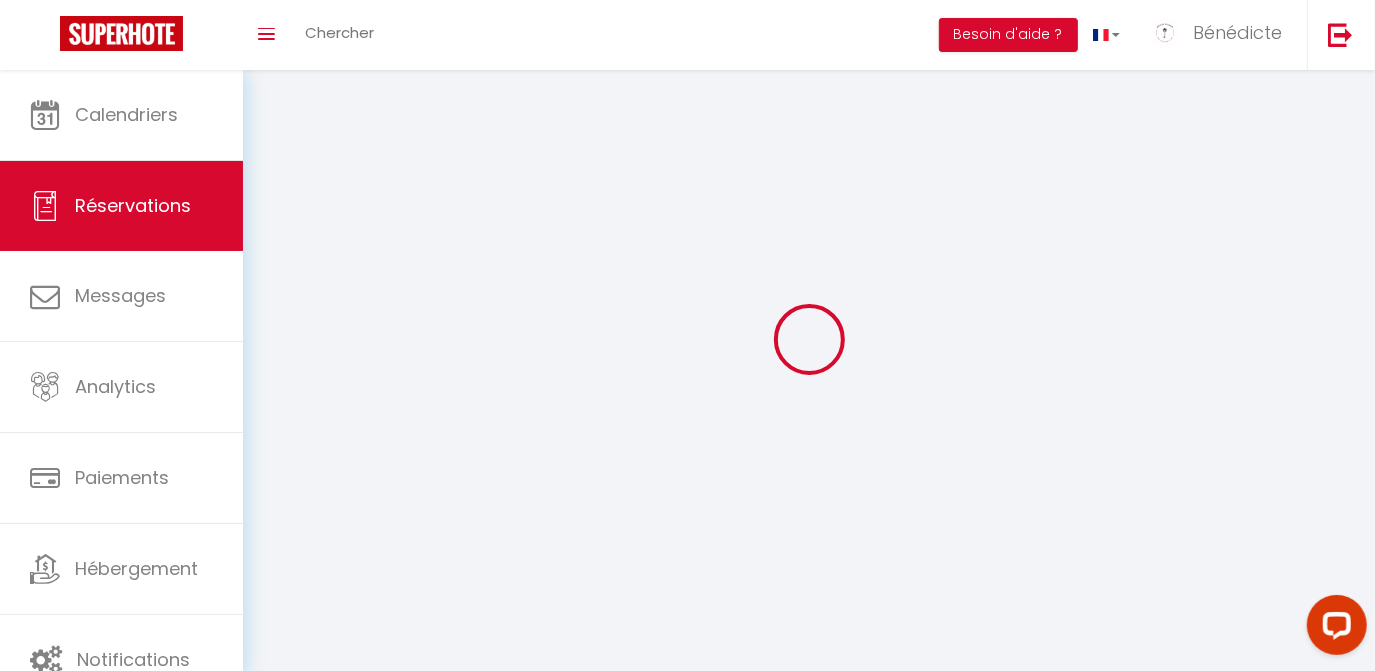 select on "cleaning" 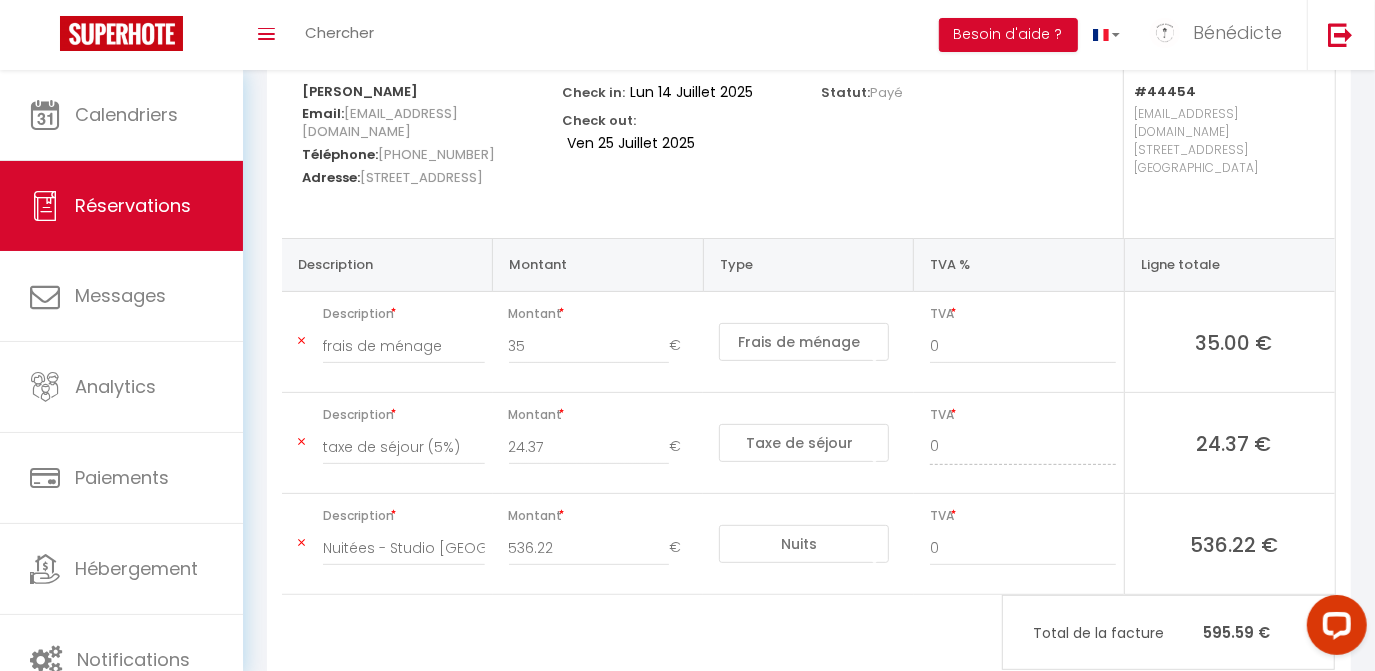 scroll, scrollTop: 0, scrollLeft: 0, axis: both 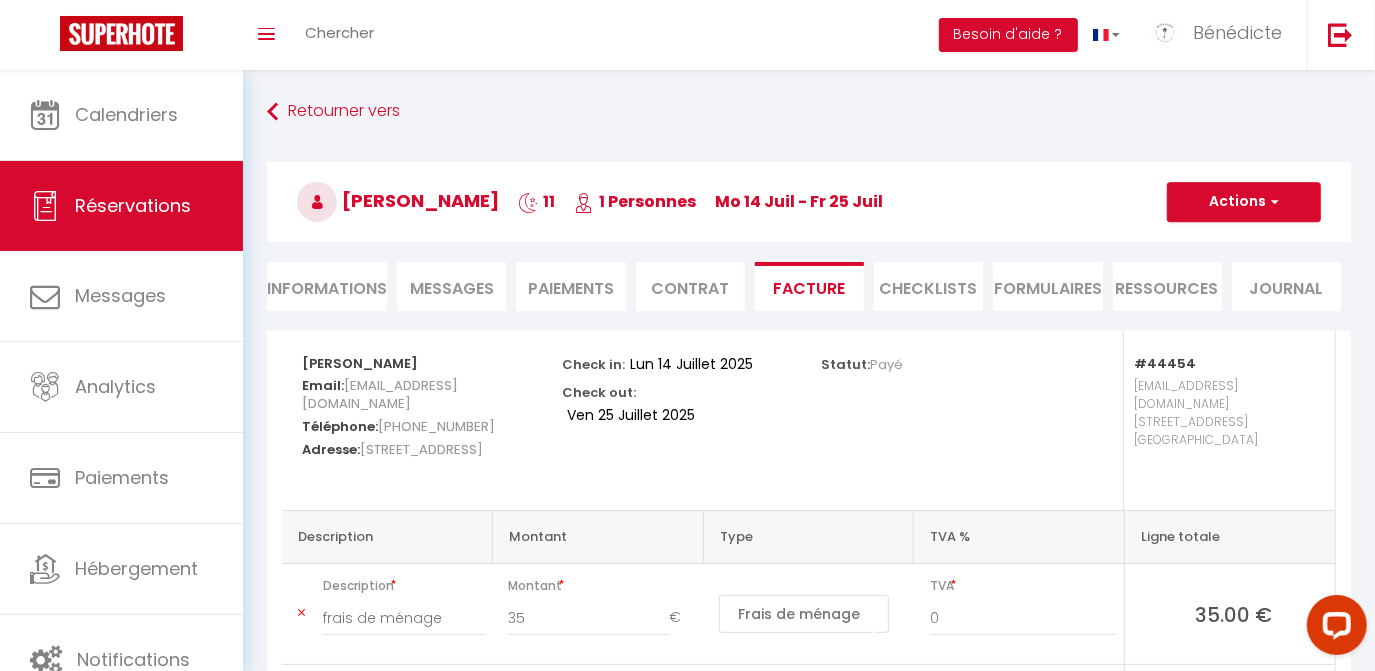 click on "Paiements" at bounding box center (570, 286) 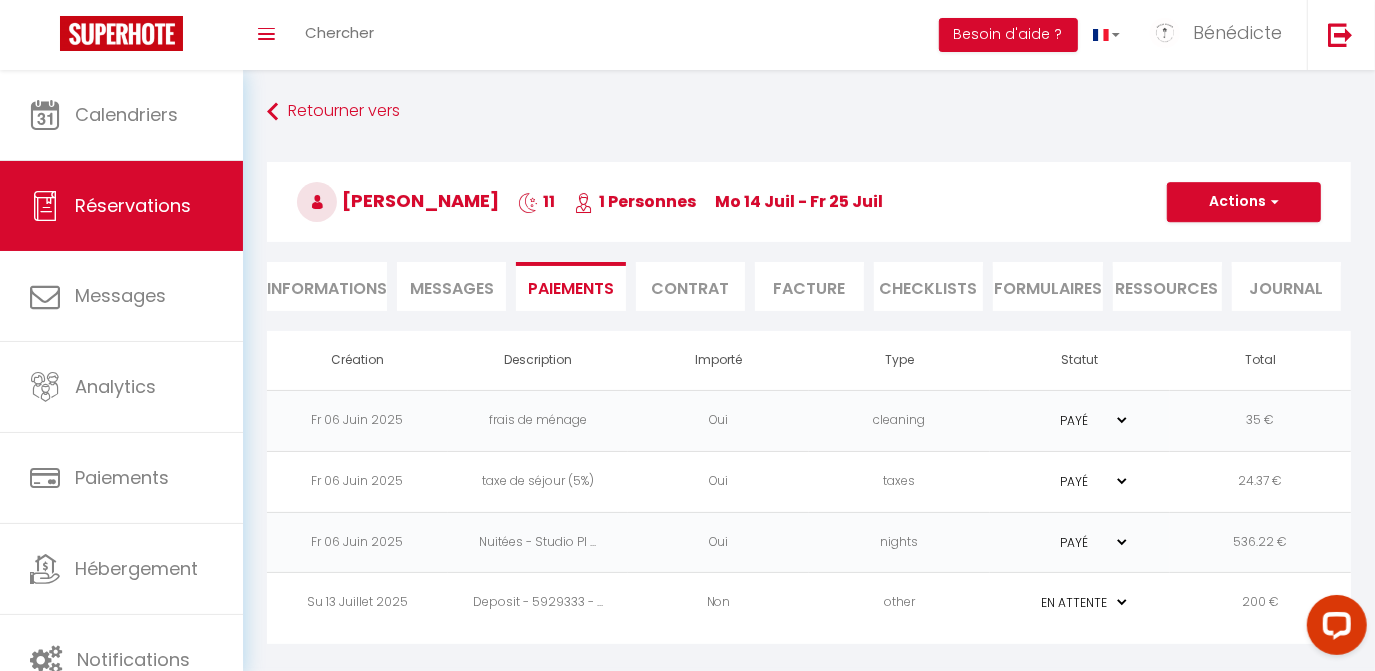 click on "Messages" at bounding box center [452, 288] 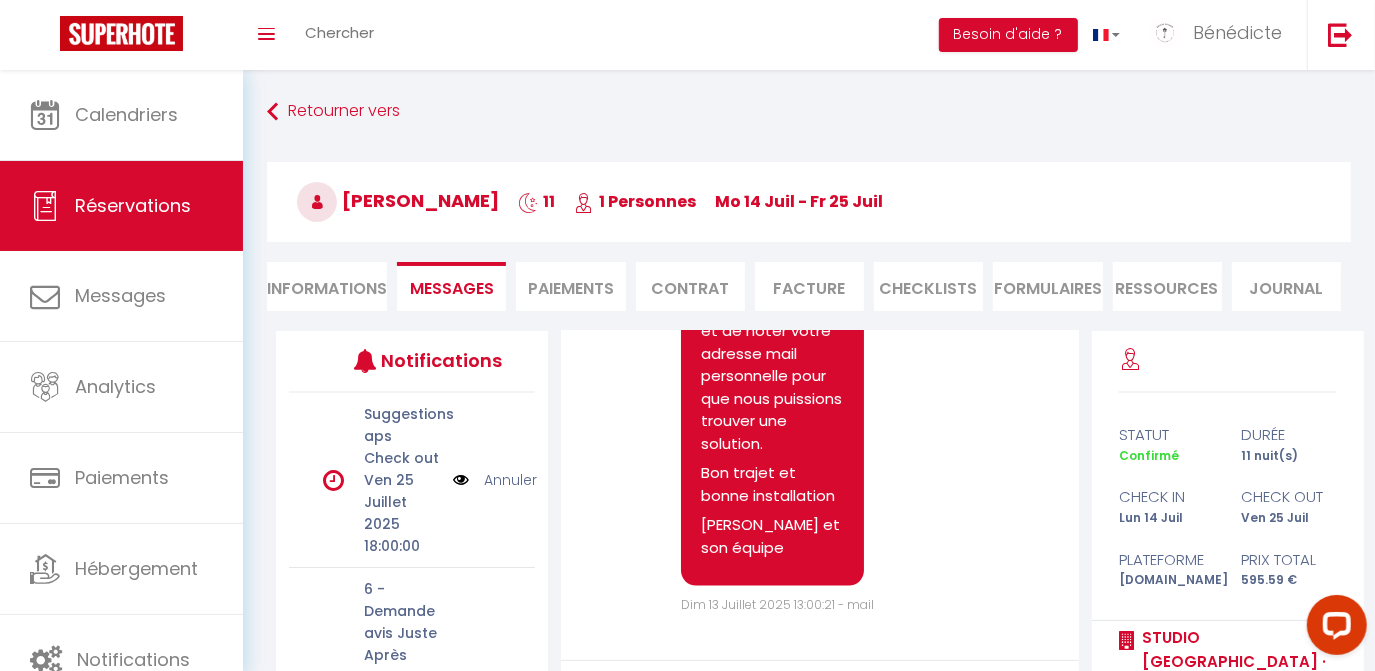 scroll, scrollTop: 2118, scrollLeft: 0, axis: vertical 